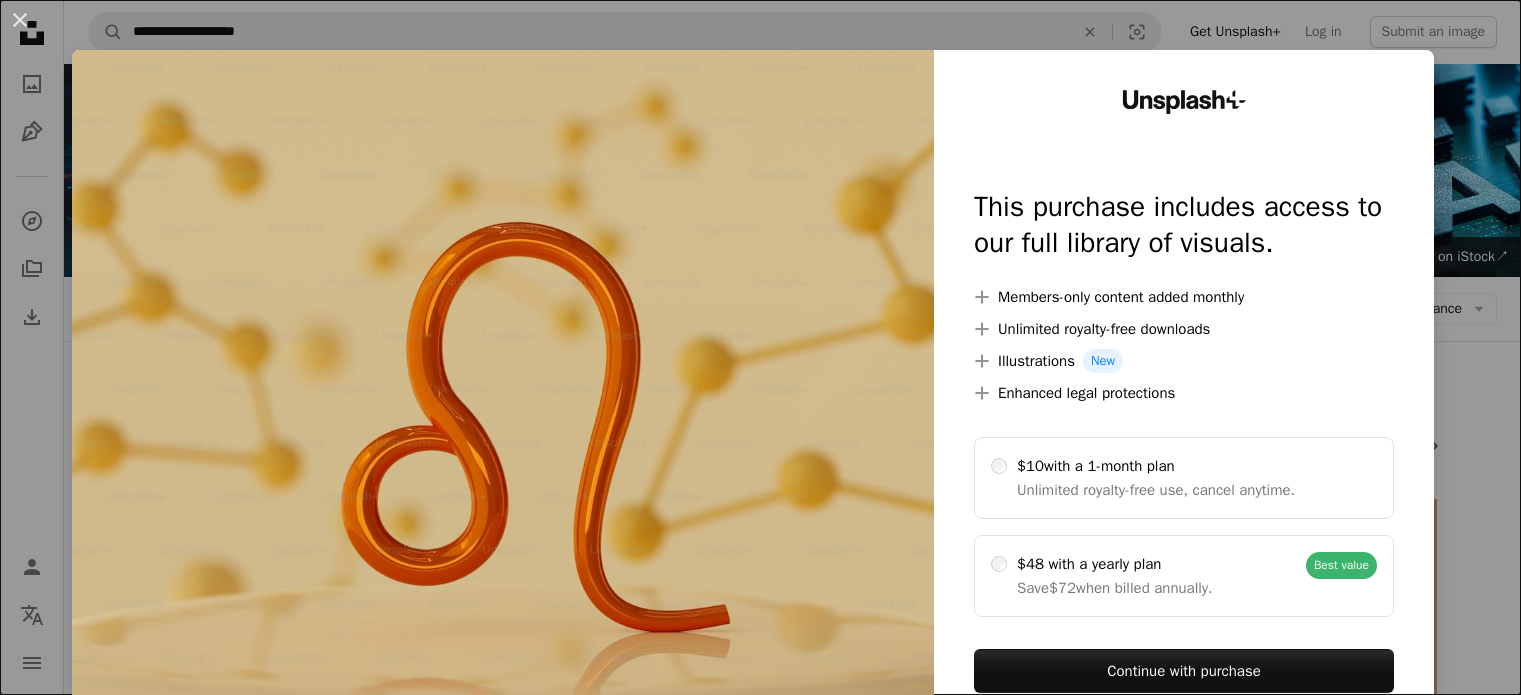 scroll, scrollTop: 5800, scrollLeft: 0, axis: vertical 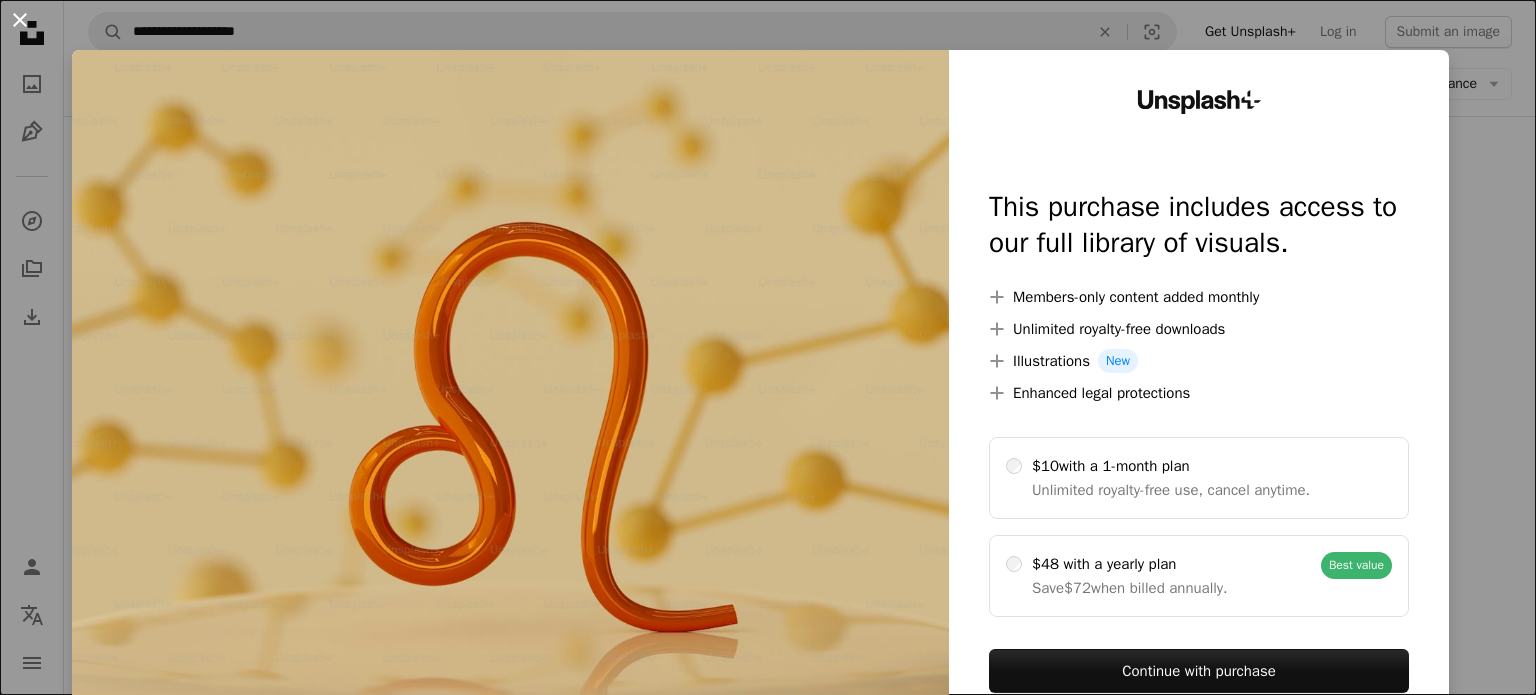 click on "An X shape" at bounding box center [20, 20] 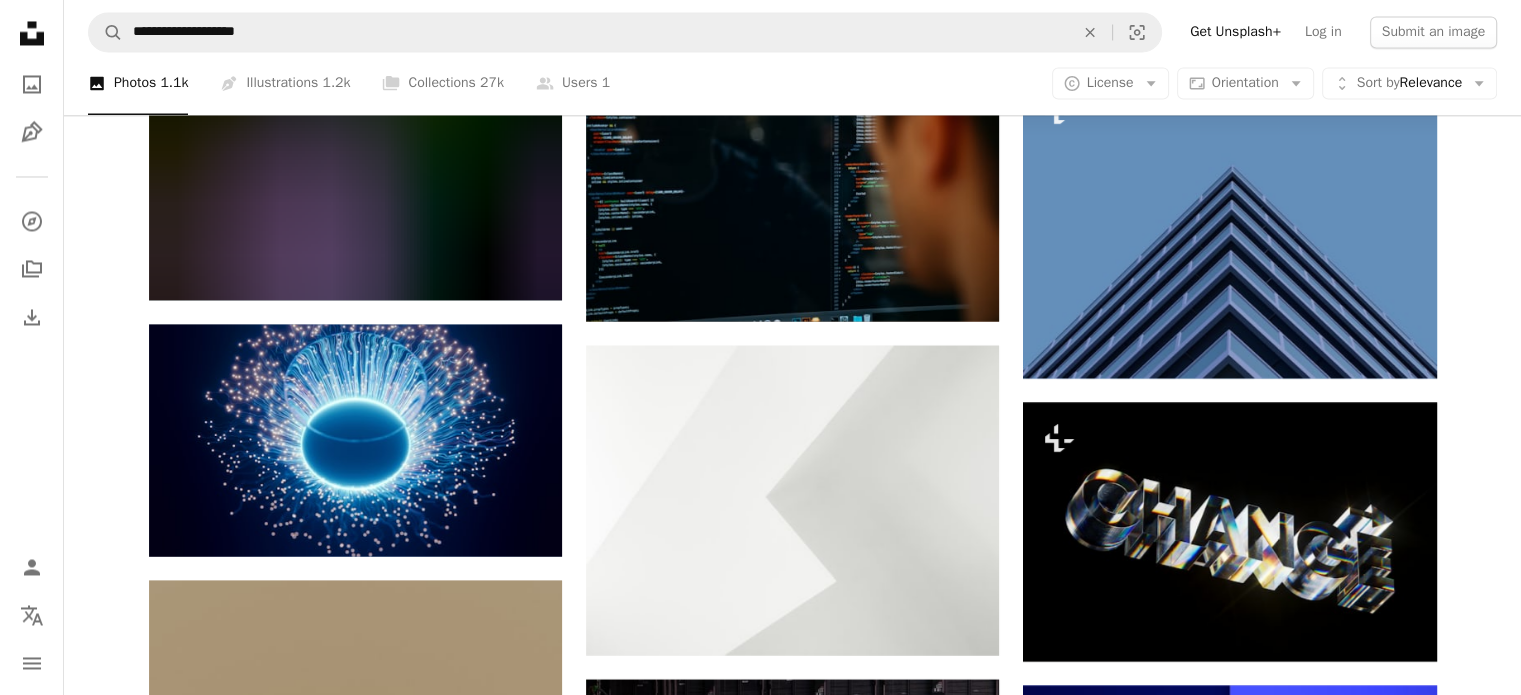 scroll, scrollTop: 11300, scrollLeft: 0, axis: vertical 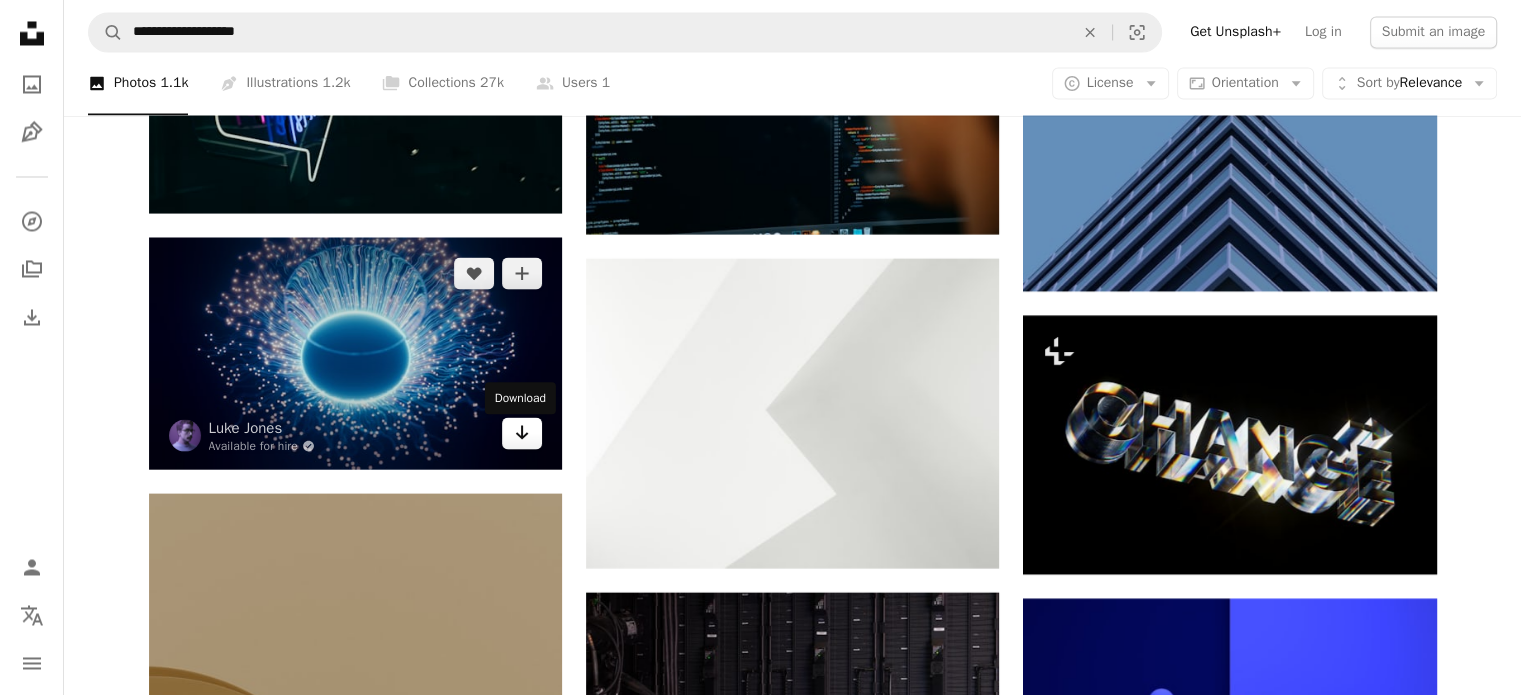 click on "Arrow pointing down" at bounding box center [522, 433] 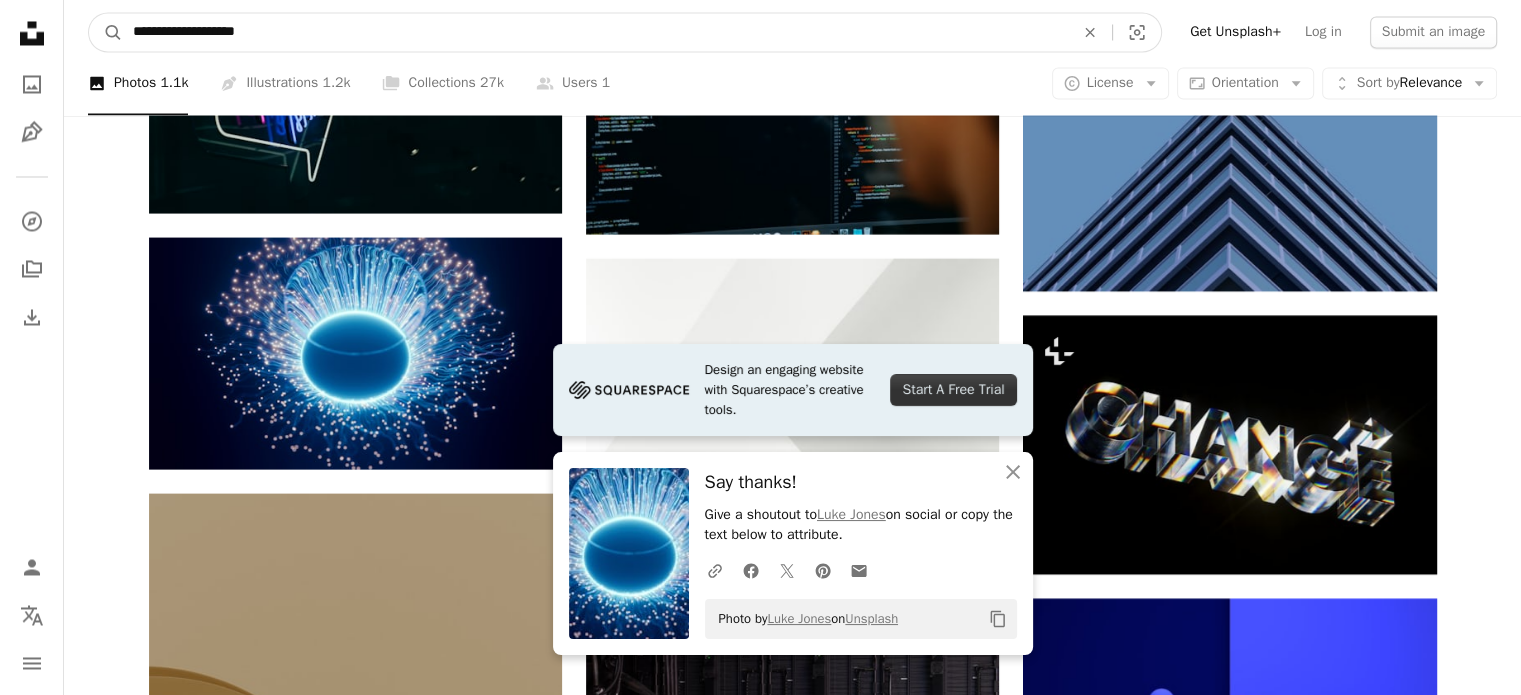 drag, startPoint x: 290, startPoint y: 33, endPoint x: -90, endPoint y: 39, distance: 380.04736 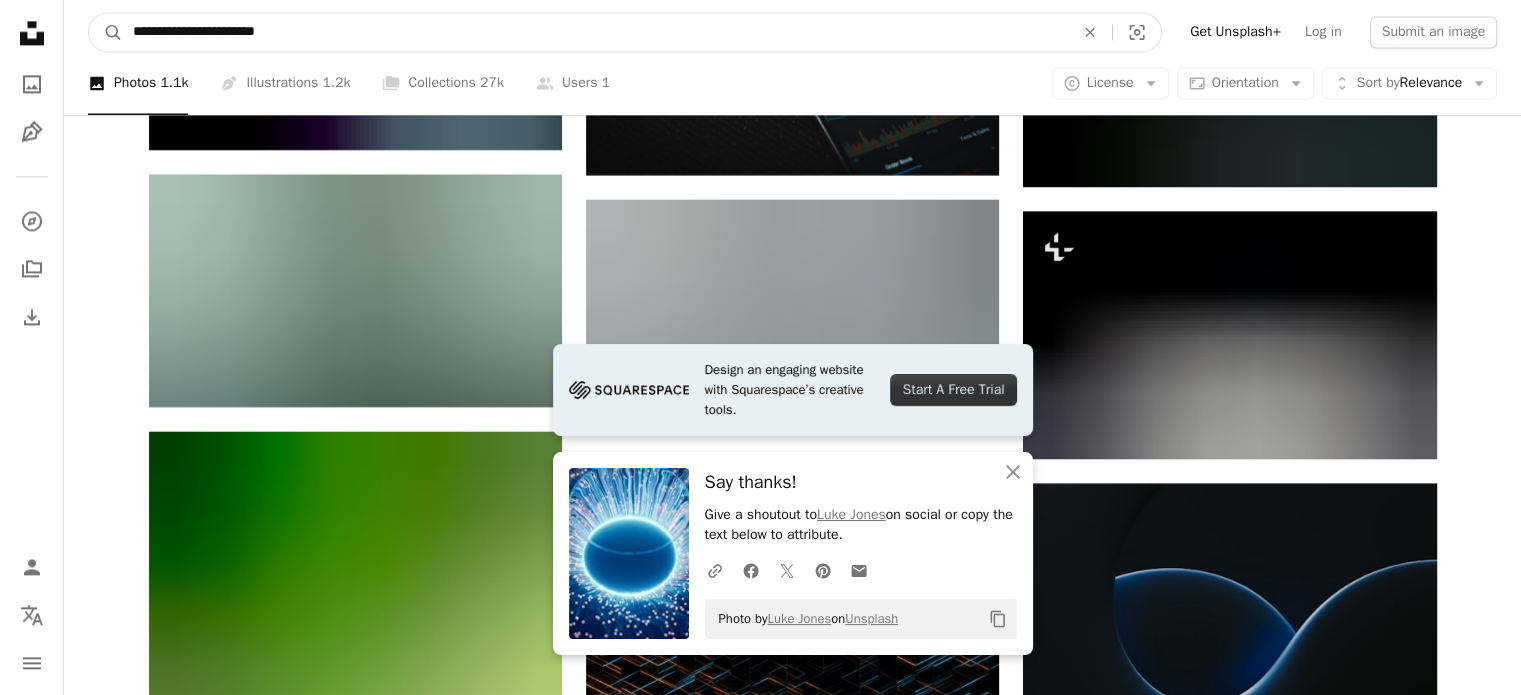 scroll, scrollTop: 10500, scrollLeft: 0, axis: vertical 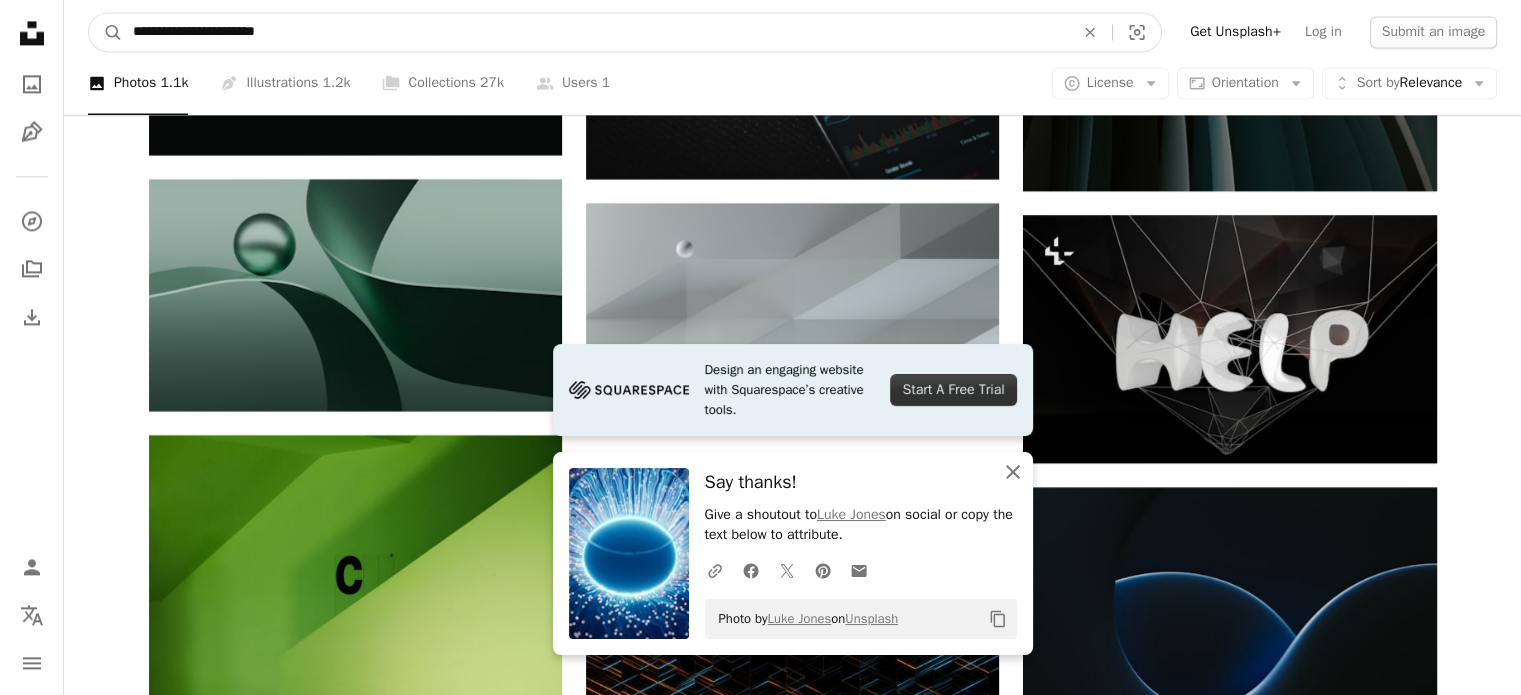 type on "**********" 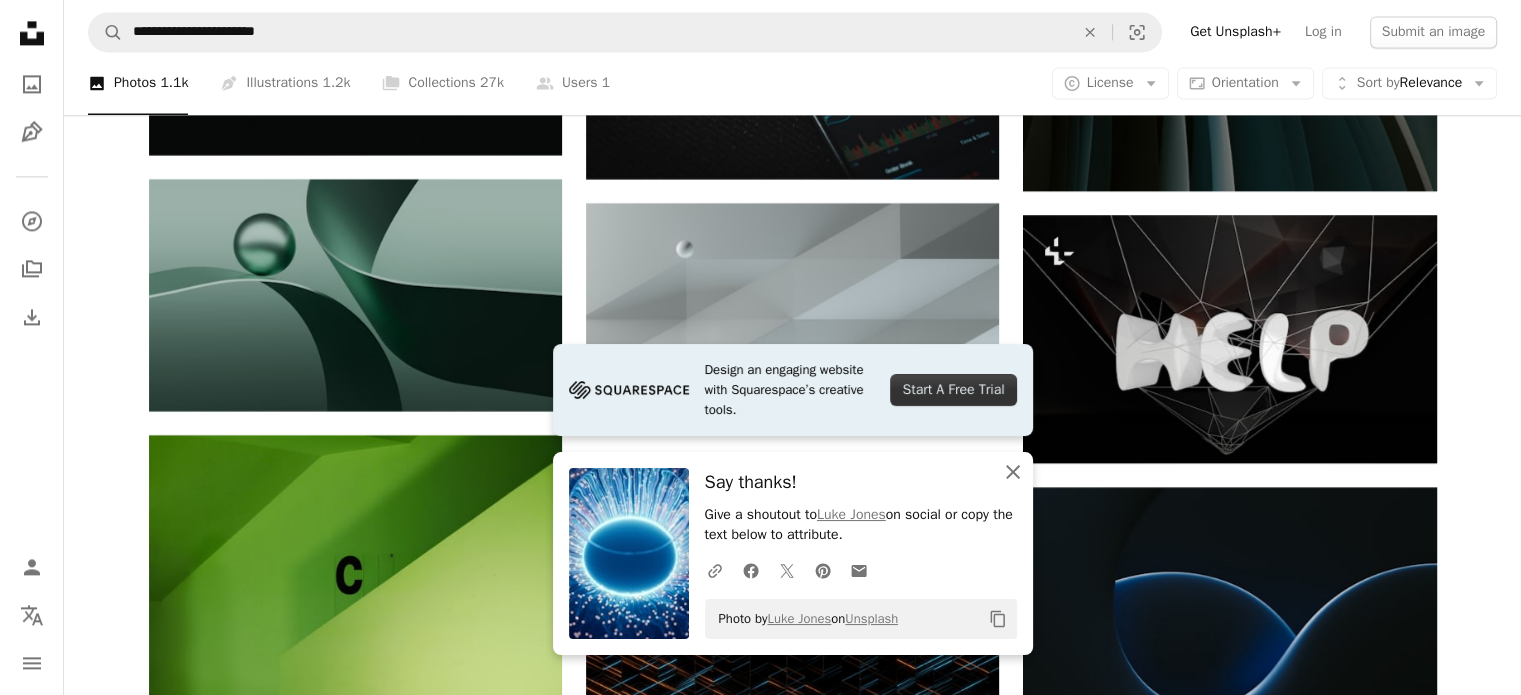 click on "An X shape" 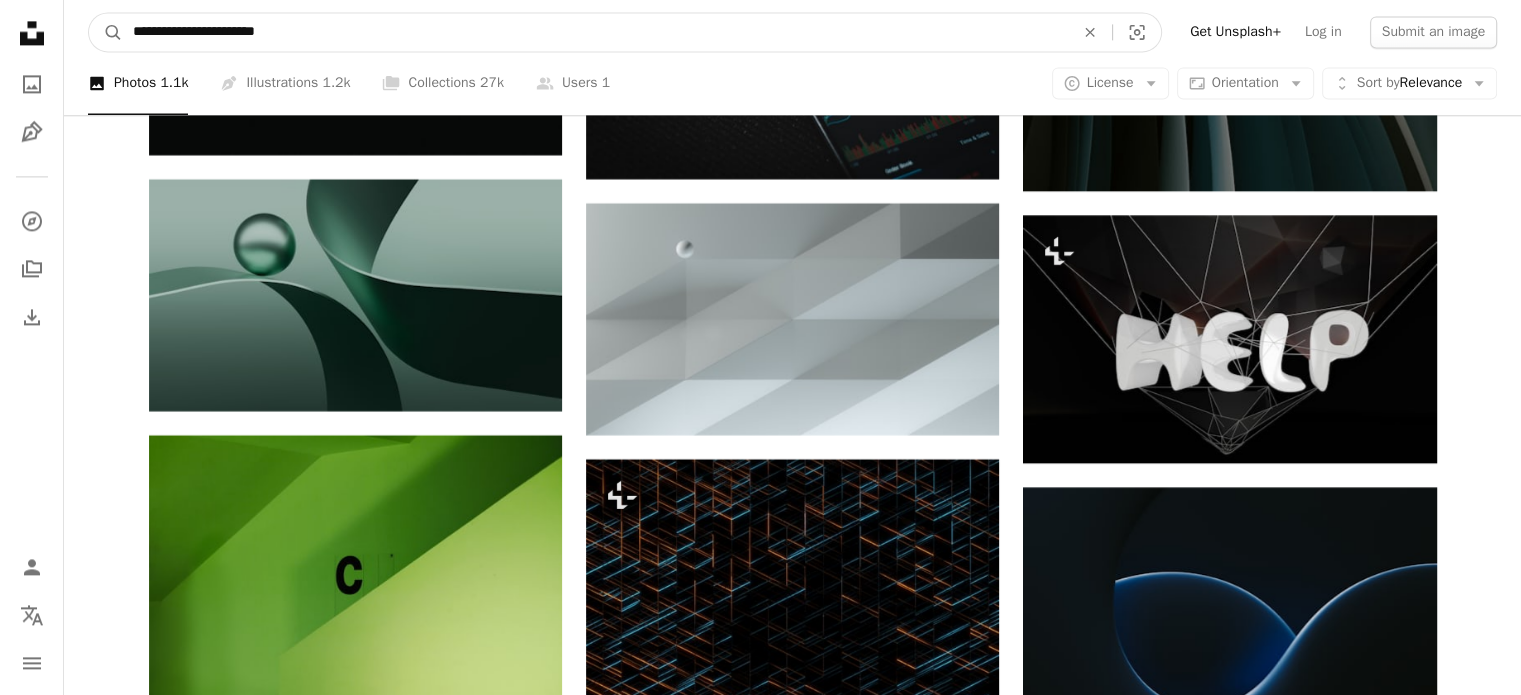 click on "**********" at bounding box center [595, 32] 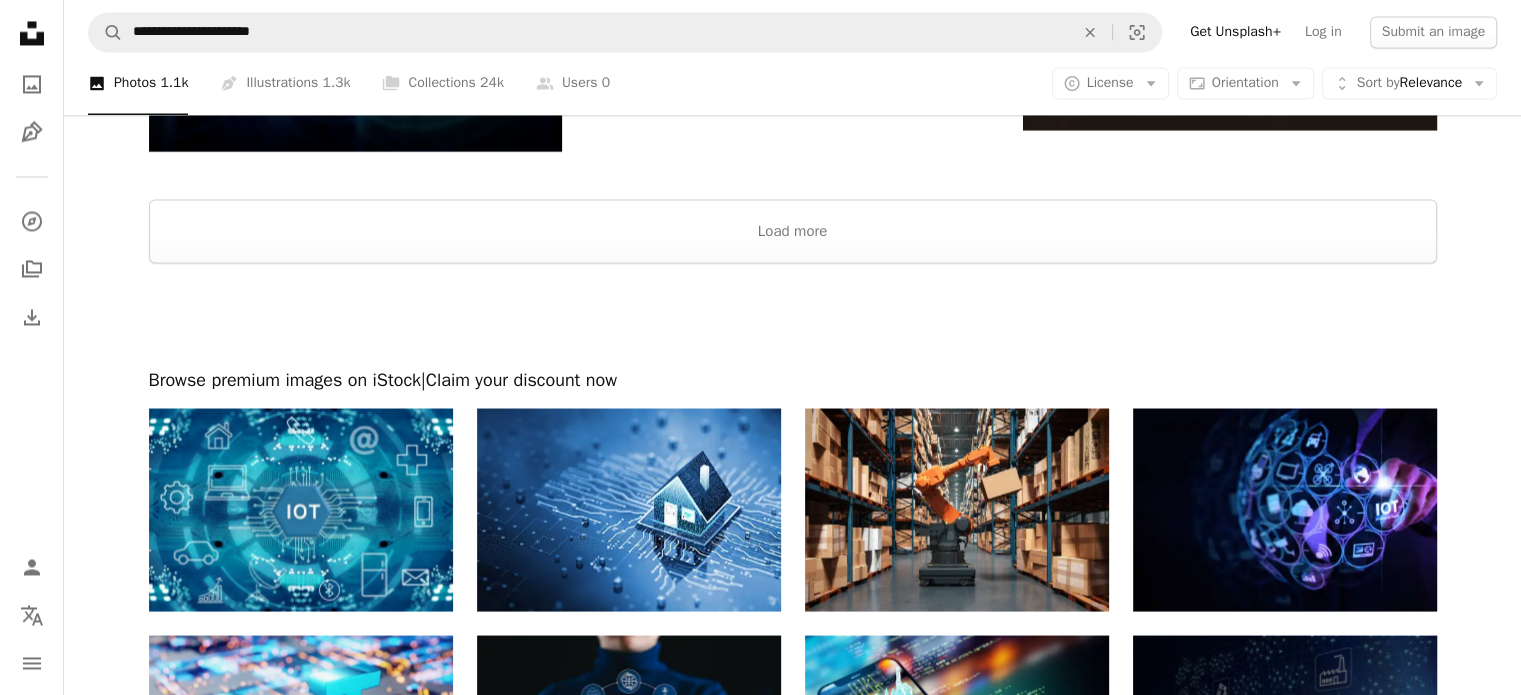 scroll, scrollTop: 3600, scrollLeft: 0, axis: vertical 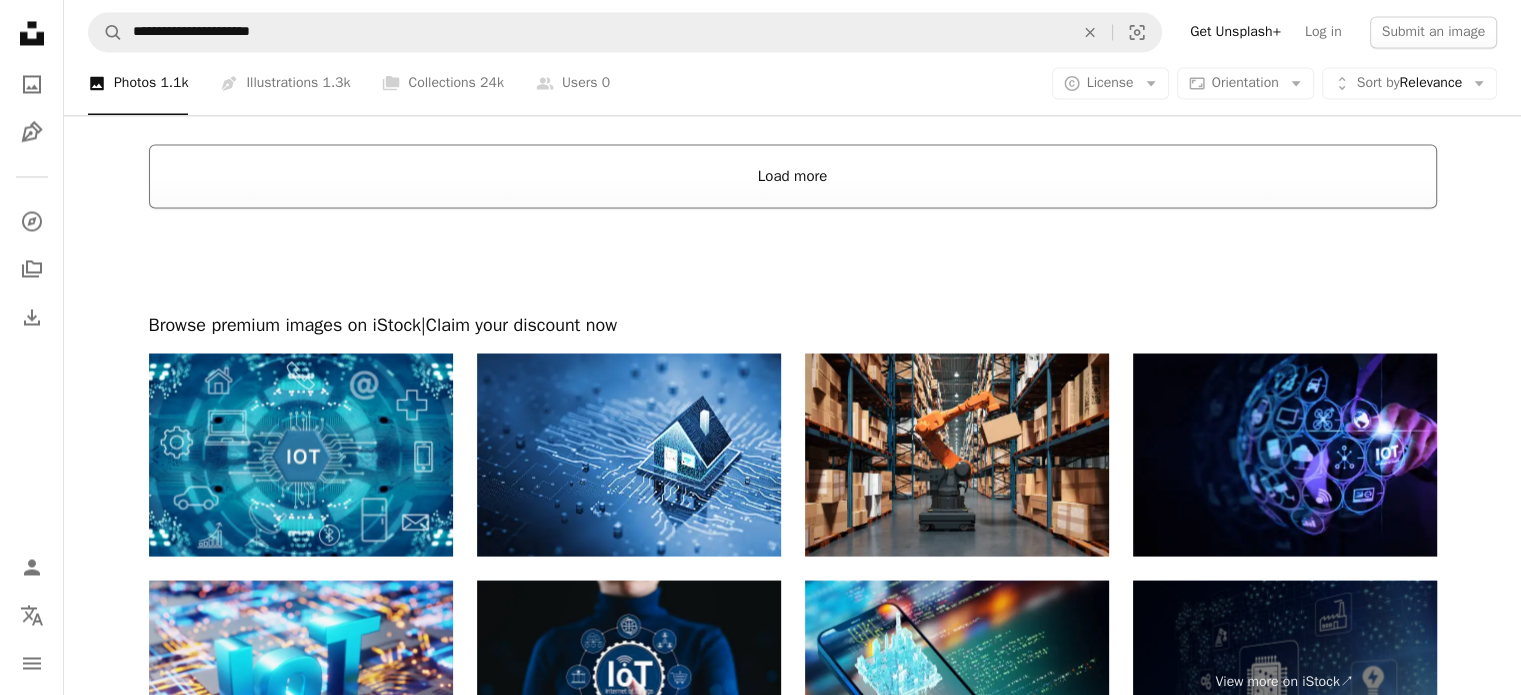 click on "Load more" at bounding box center (793, 176) 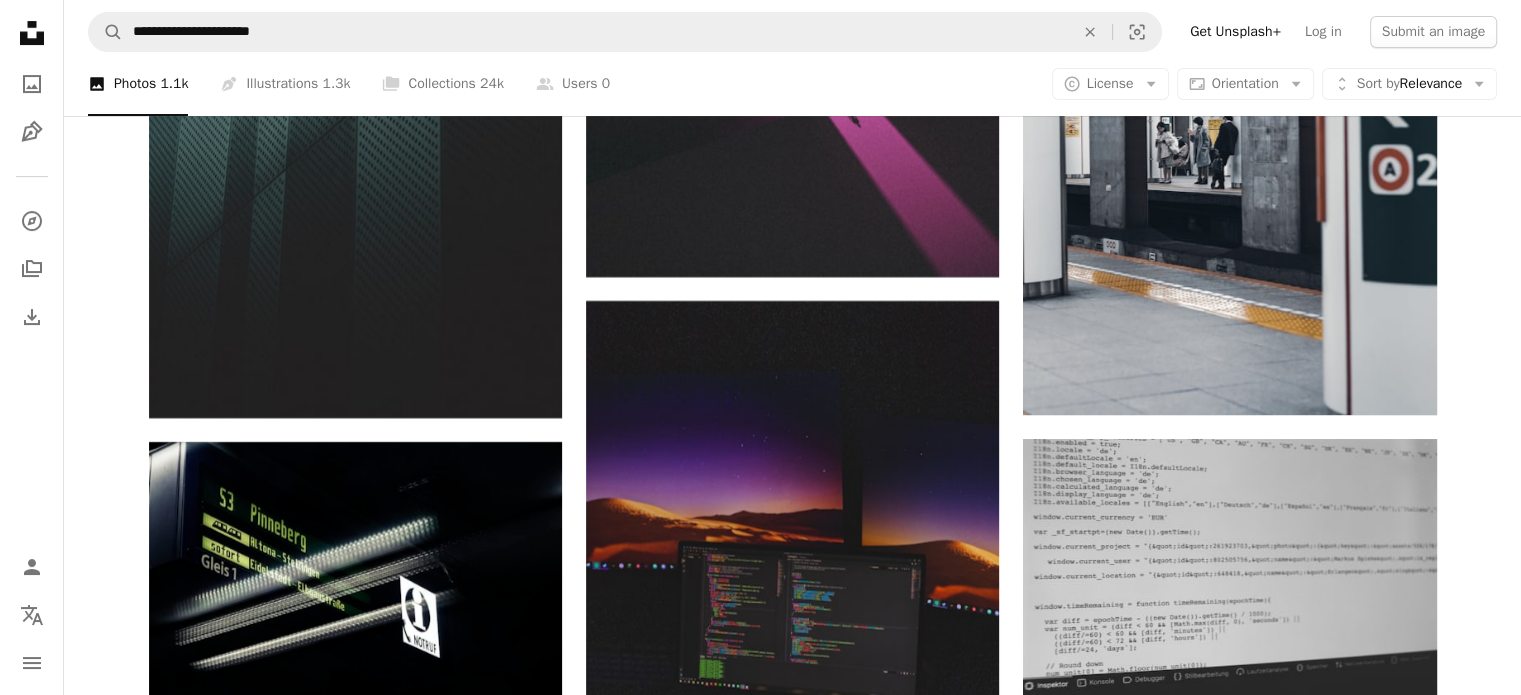 scroll, scrollTop: 8200, scrollLeft: 0, axis: vertical 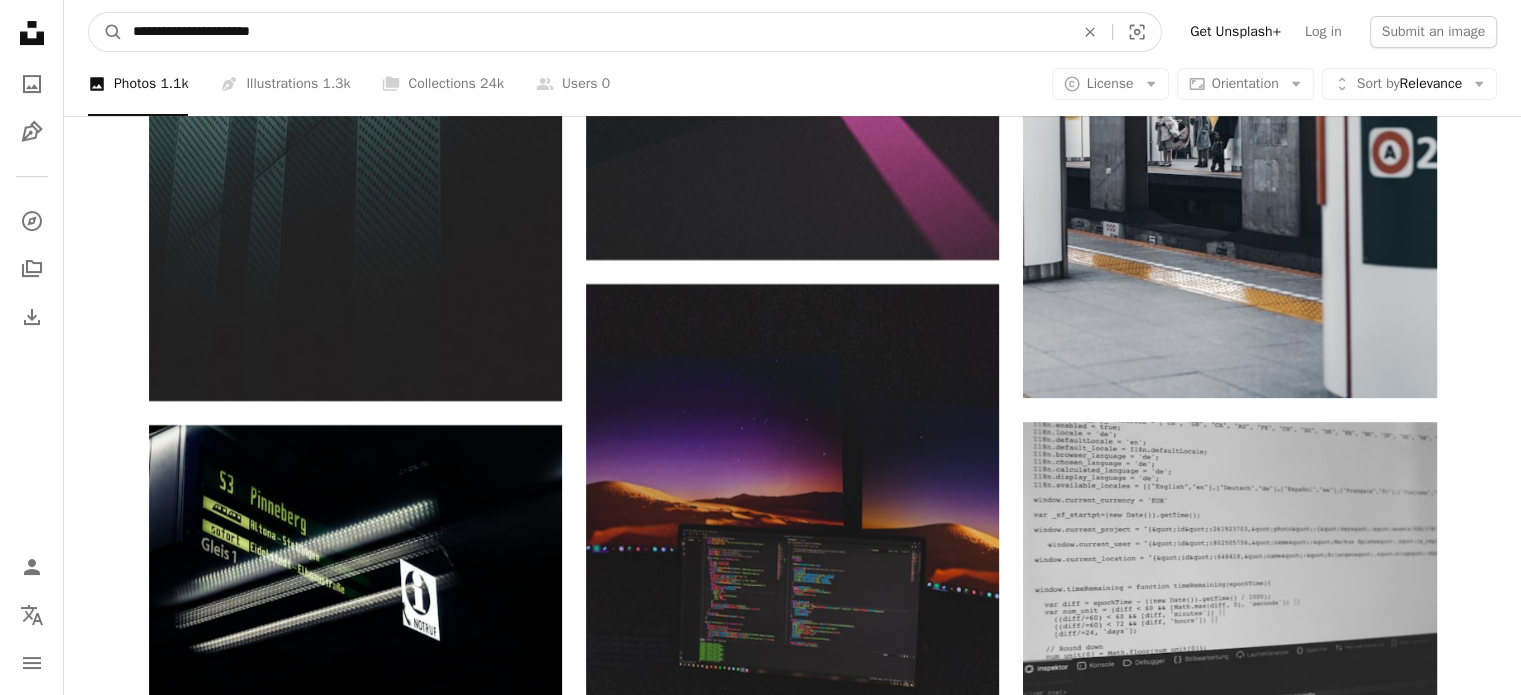 drag, startPoint x: 156, startPoint y: 31, endPoint x: 384, endPoint y: 21, distance: 228.2192 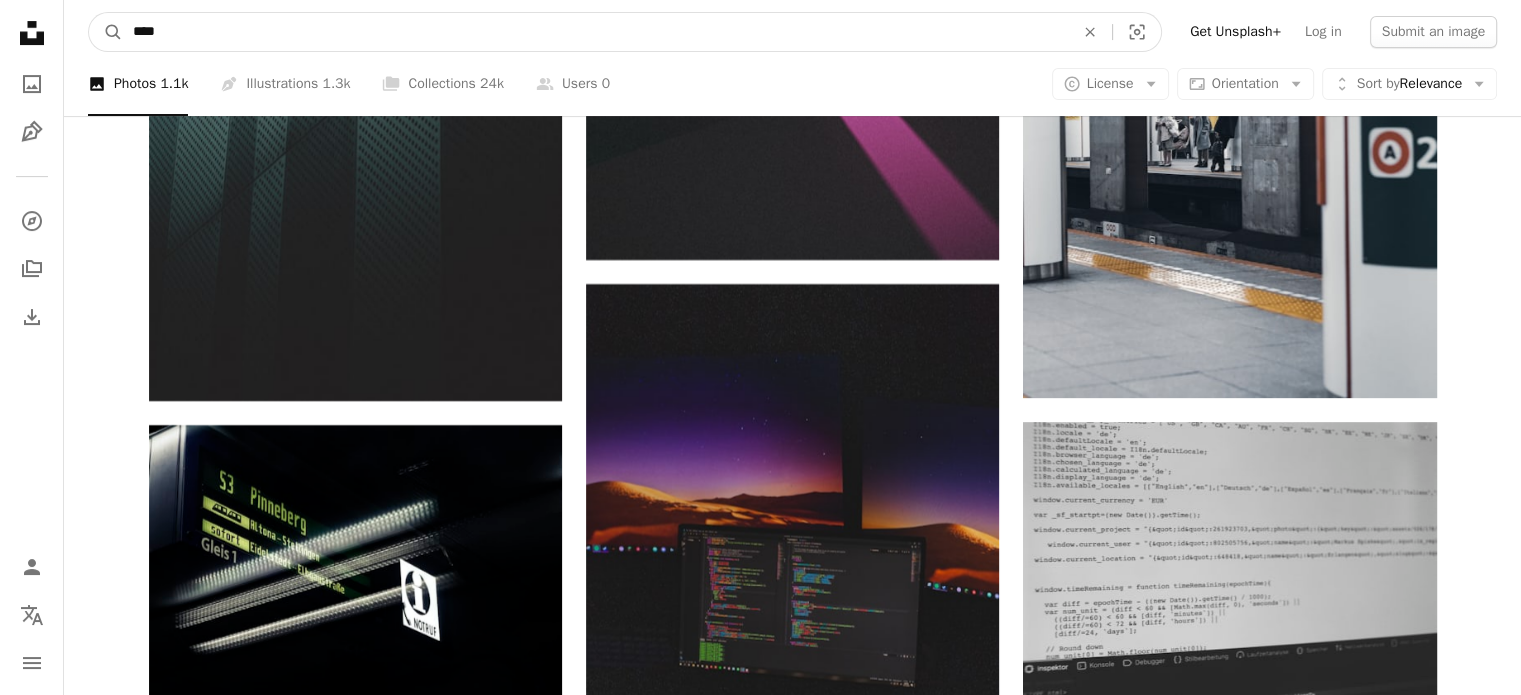 type on "***" 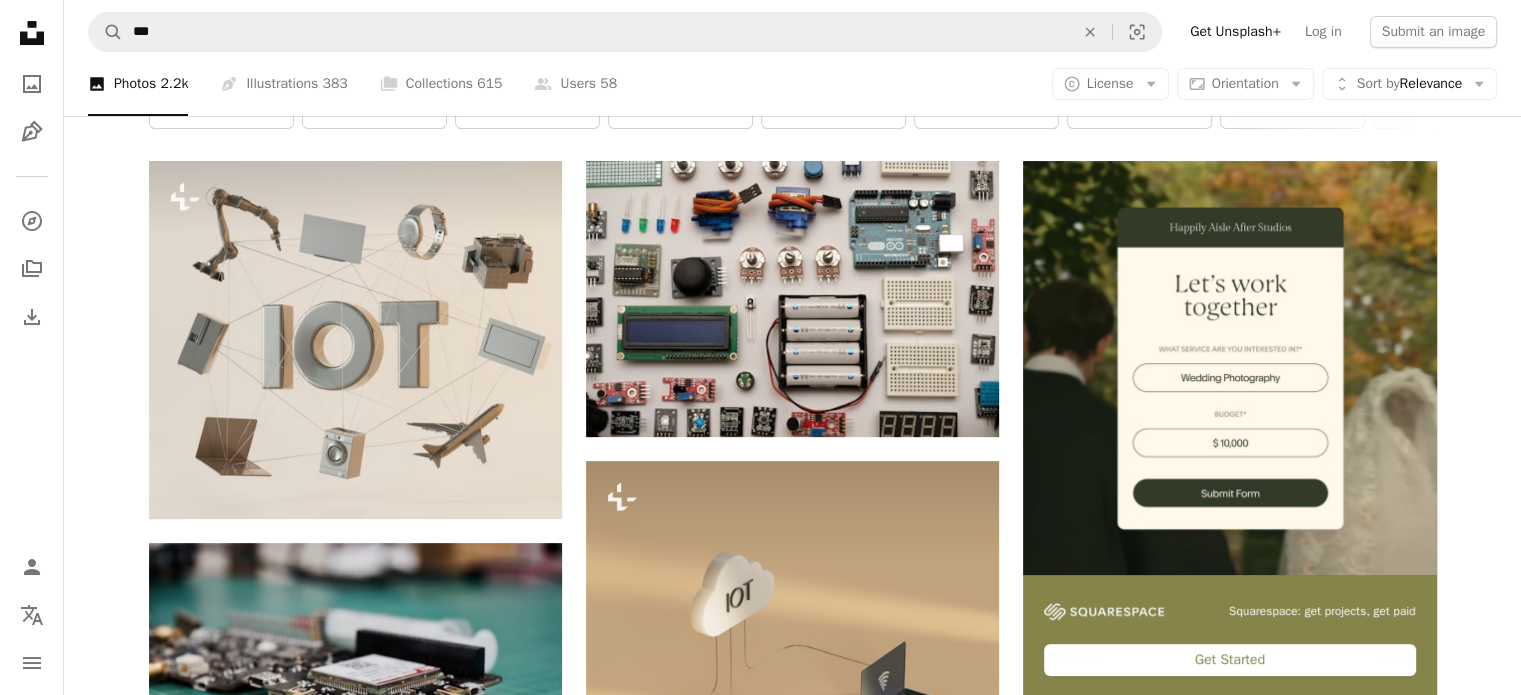 scroll, scrollTop: 400, scrollLeft: 0, axis: vertical 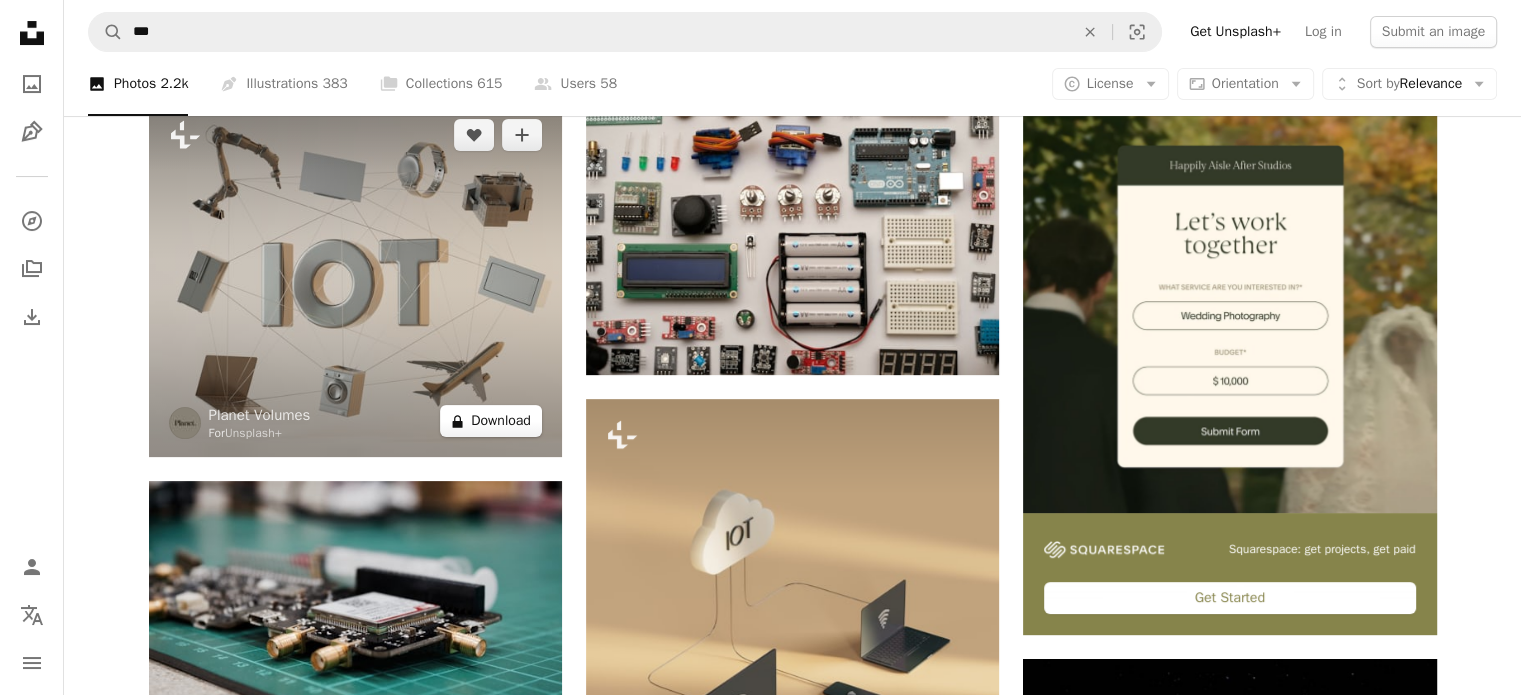 click on "A lock   Download" at bounding box center [491, 421] 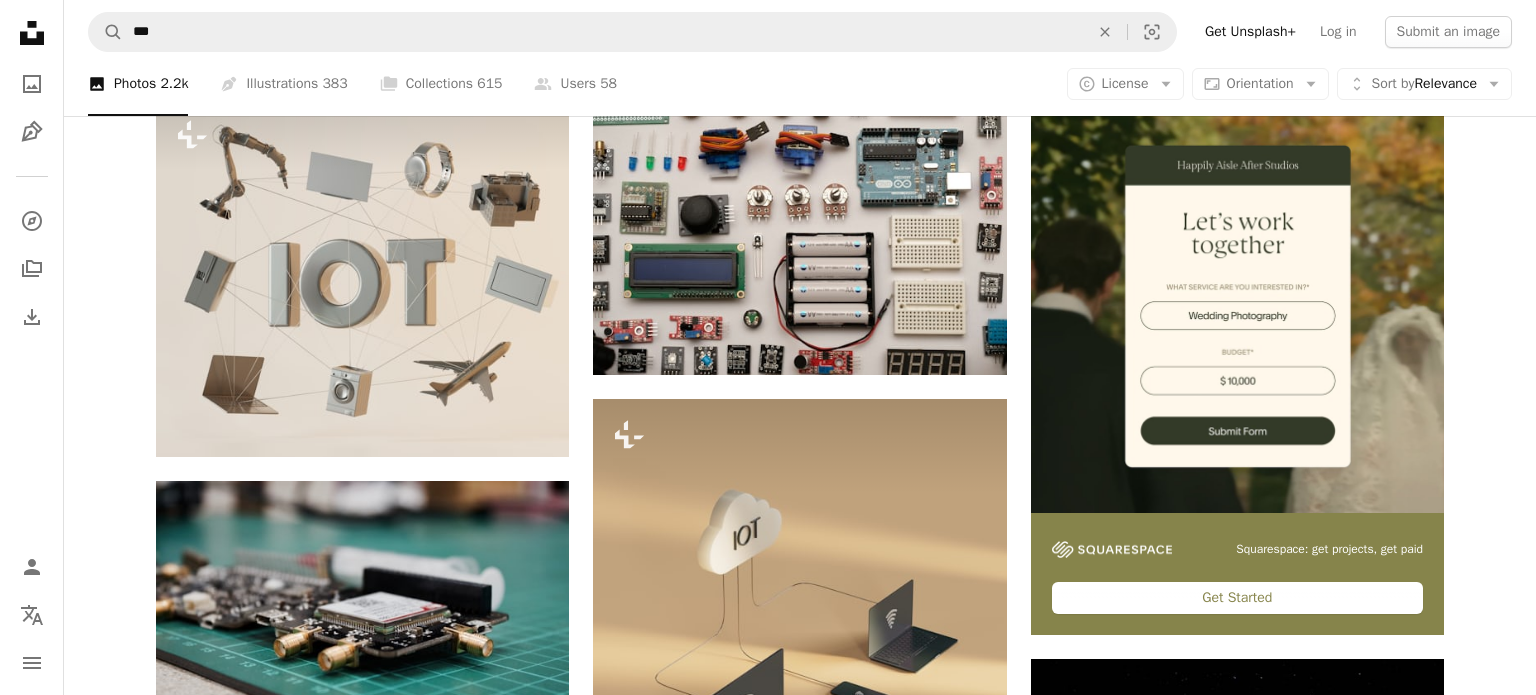 click on "An X shape" at bounding box center [20, 20] 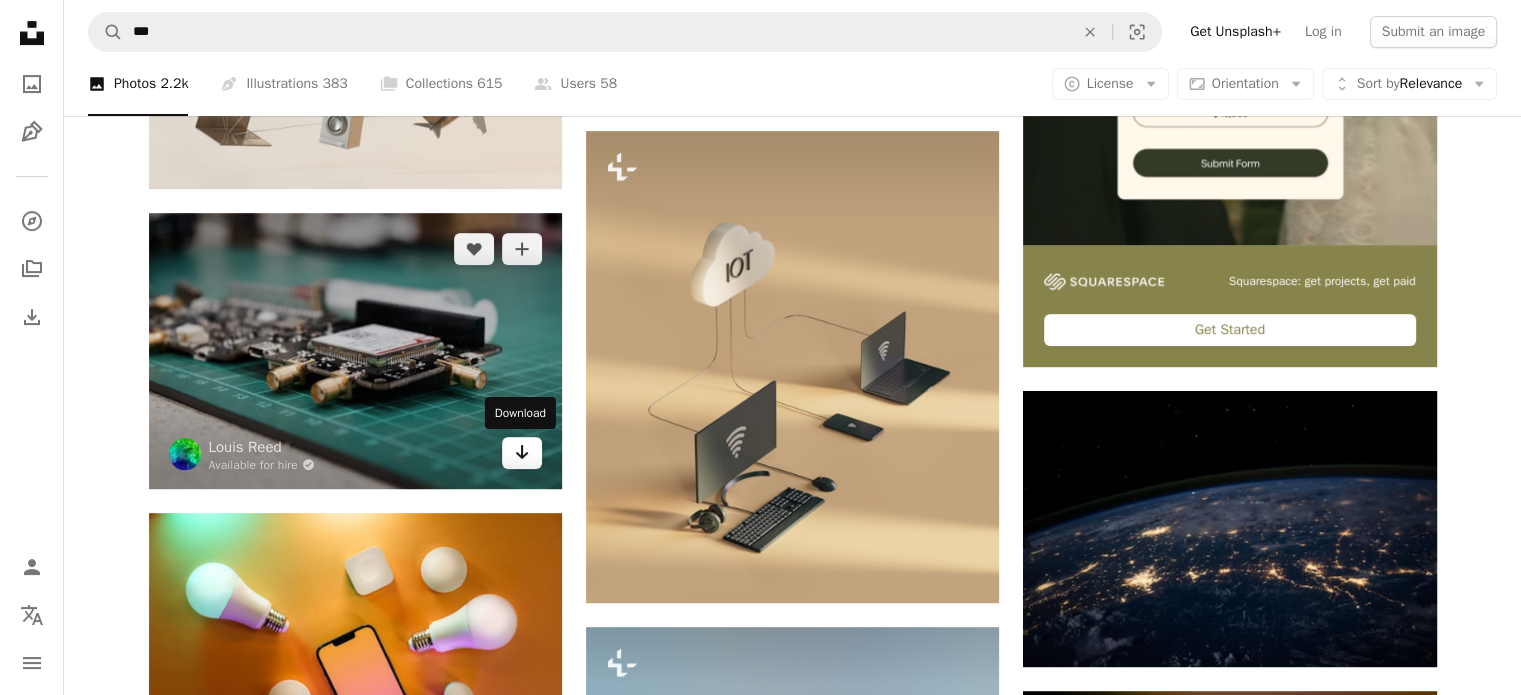 scroll, scrollTop: 600, scrollLeft: 0, axis: vertical 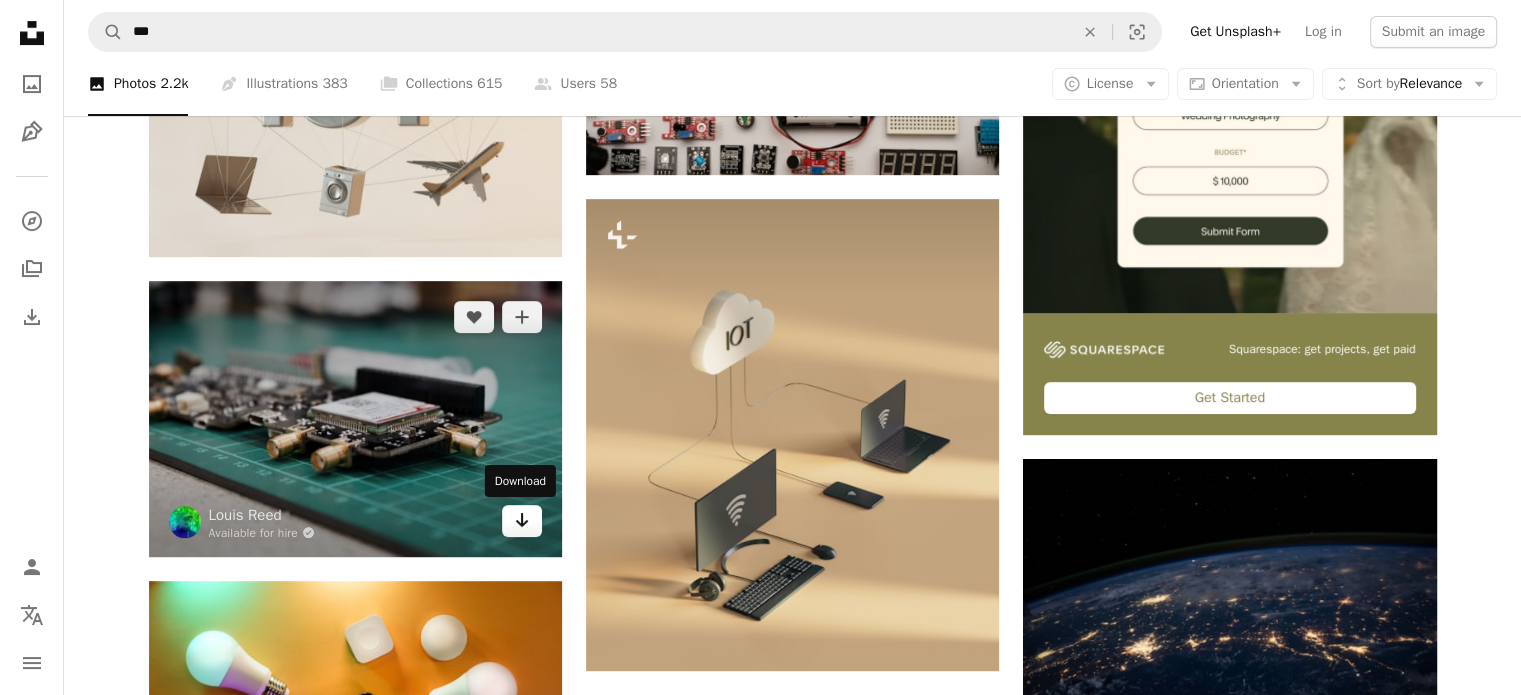 click on "Arrow pointing down" at bounding box center (522, 521) 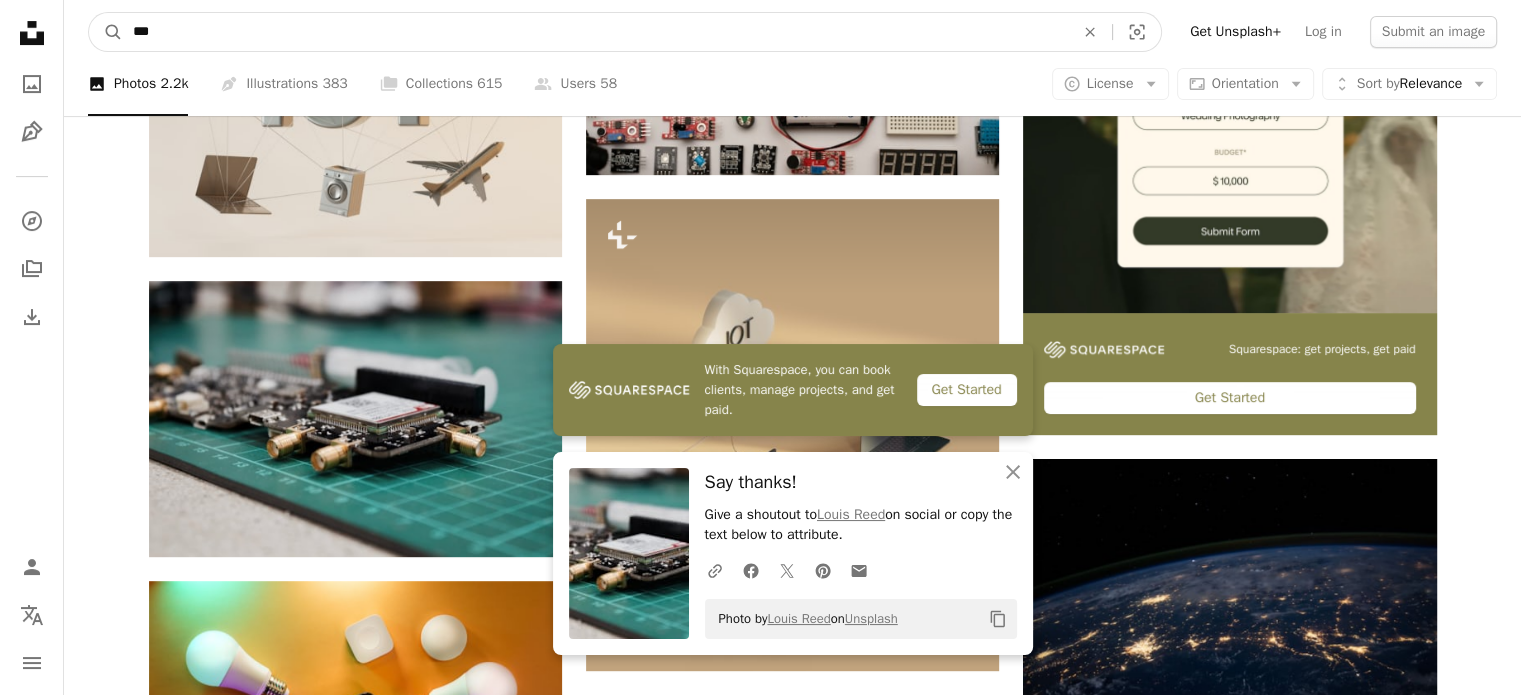 drag, startPoint x: 296, startPoint y: 25, endPoint x: -27, endPoint y: 33, distance: 323.09906 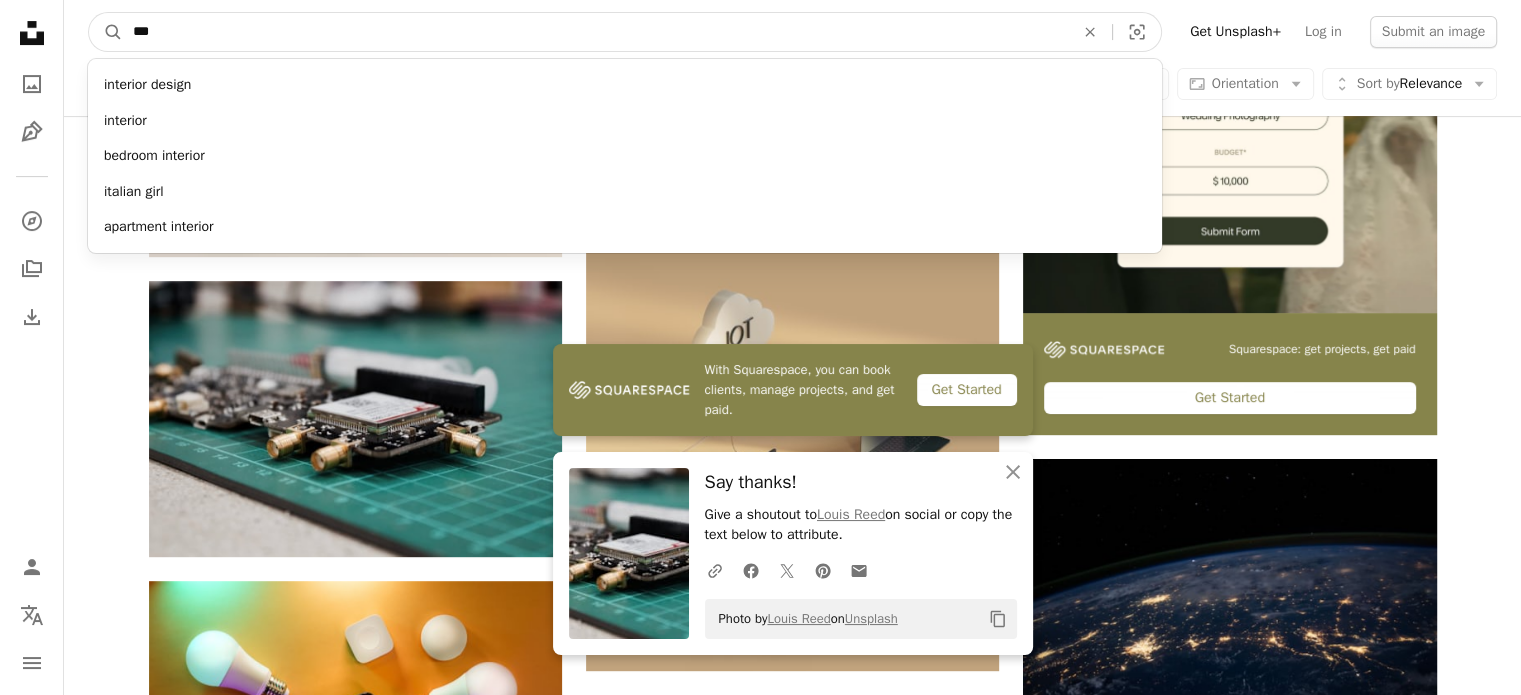paste on "**********" 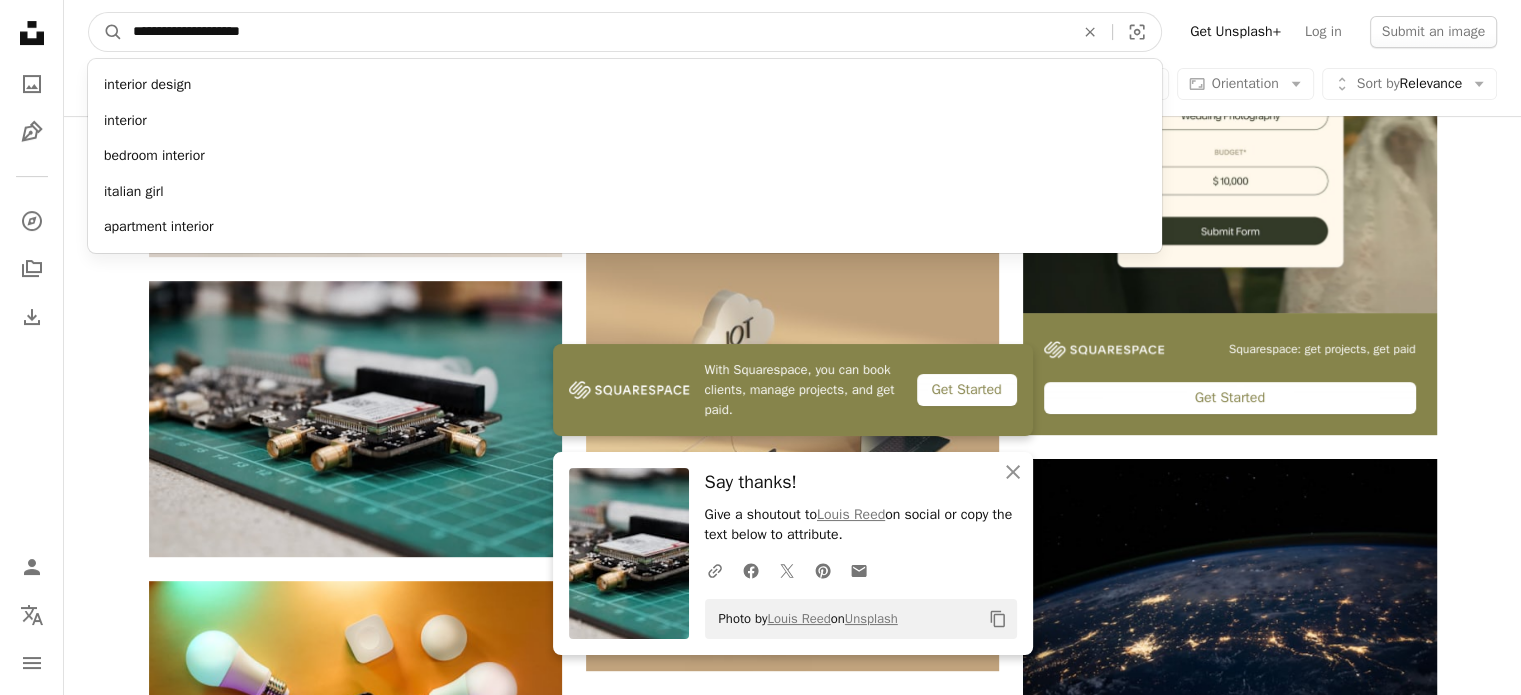 type on "**********" 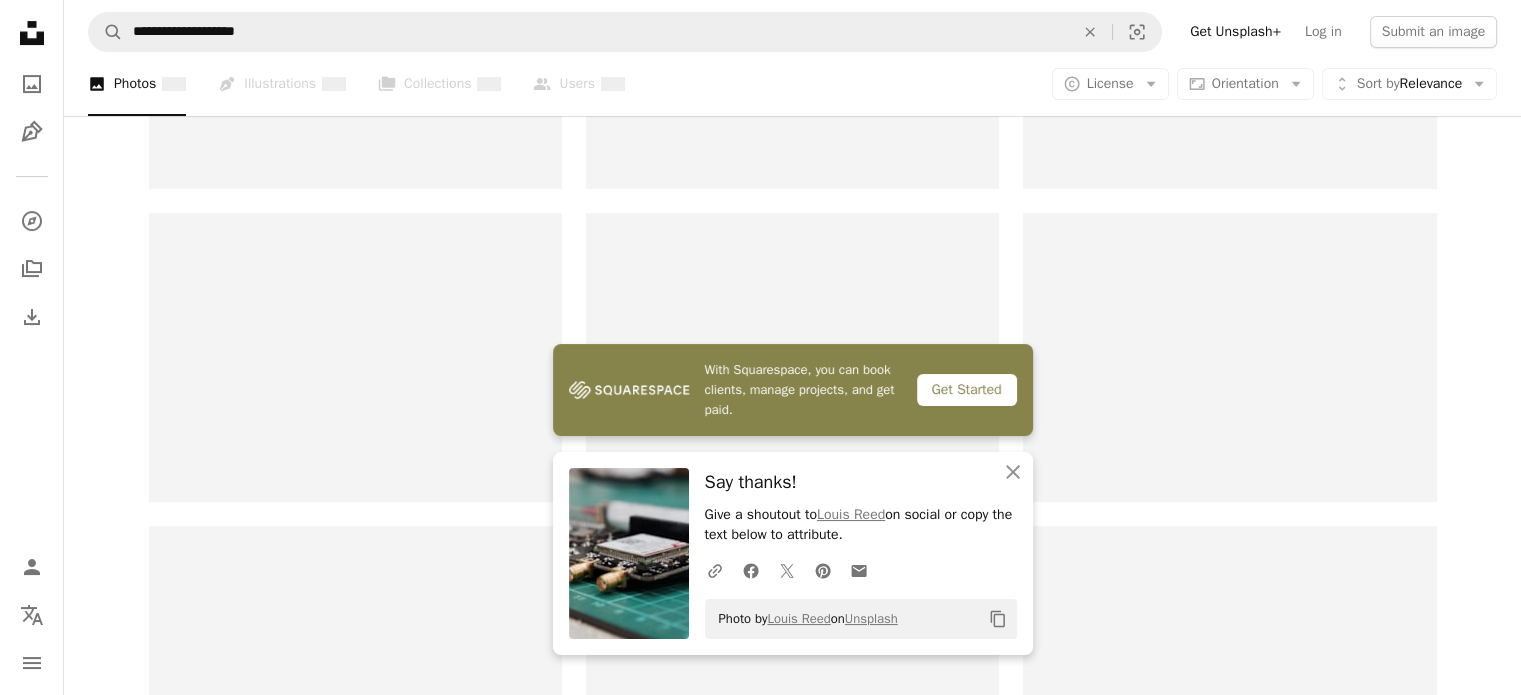 scroll, scrollTop: 0, scrollLeft: 0, axis: both 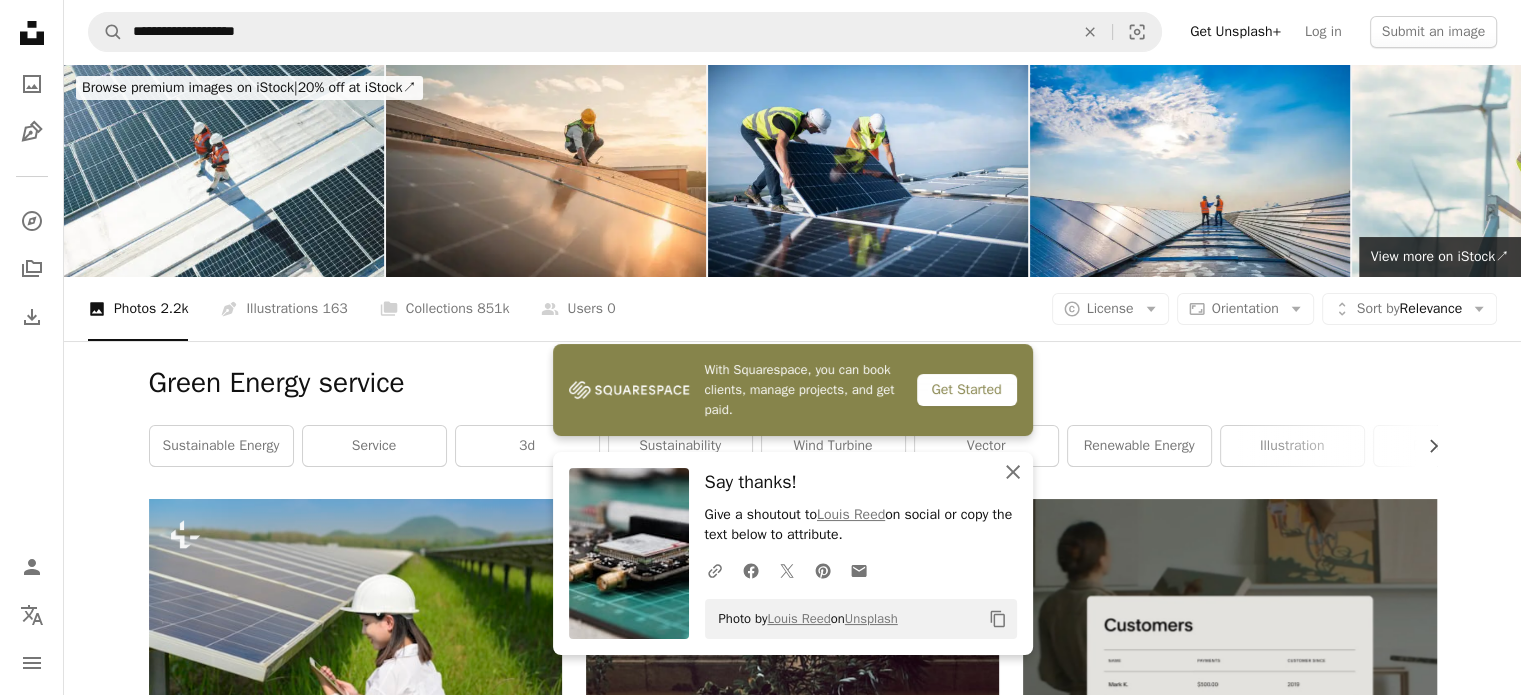 click on "An X shape" 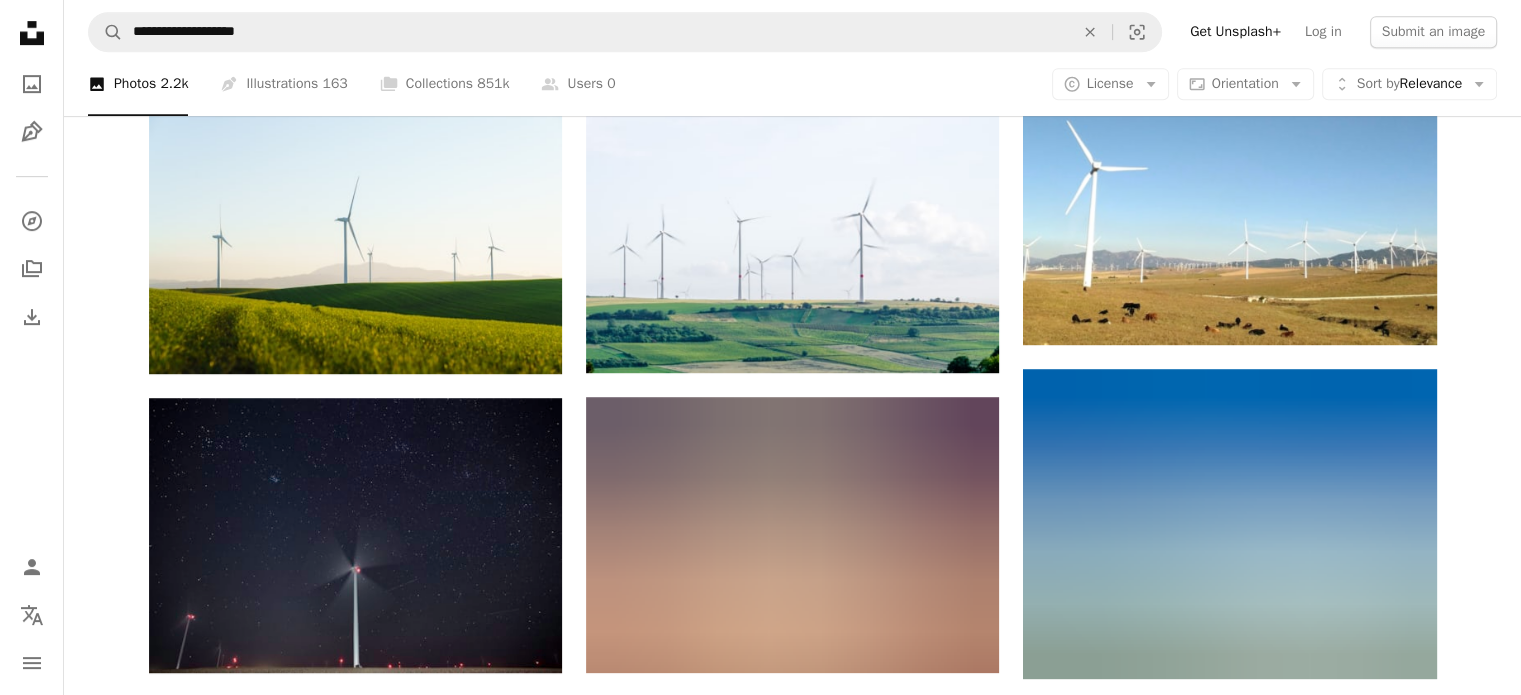 scroll, scrollTop: 900, scrollLeft: 0, axis: vertical 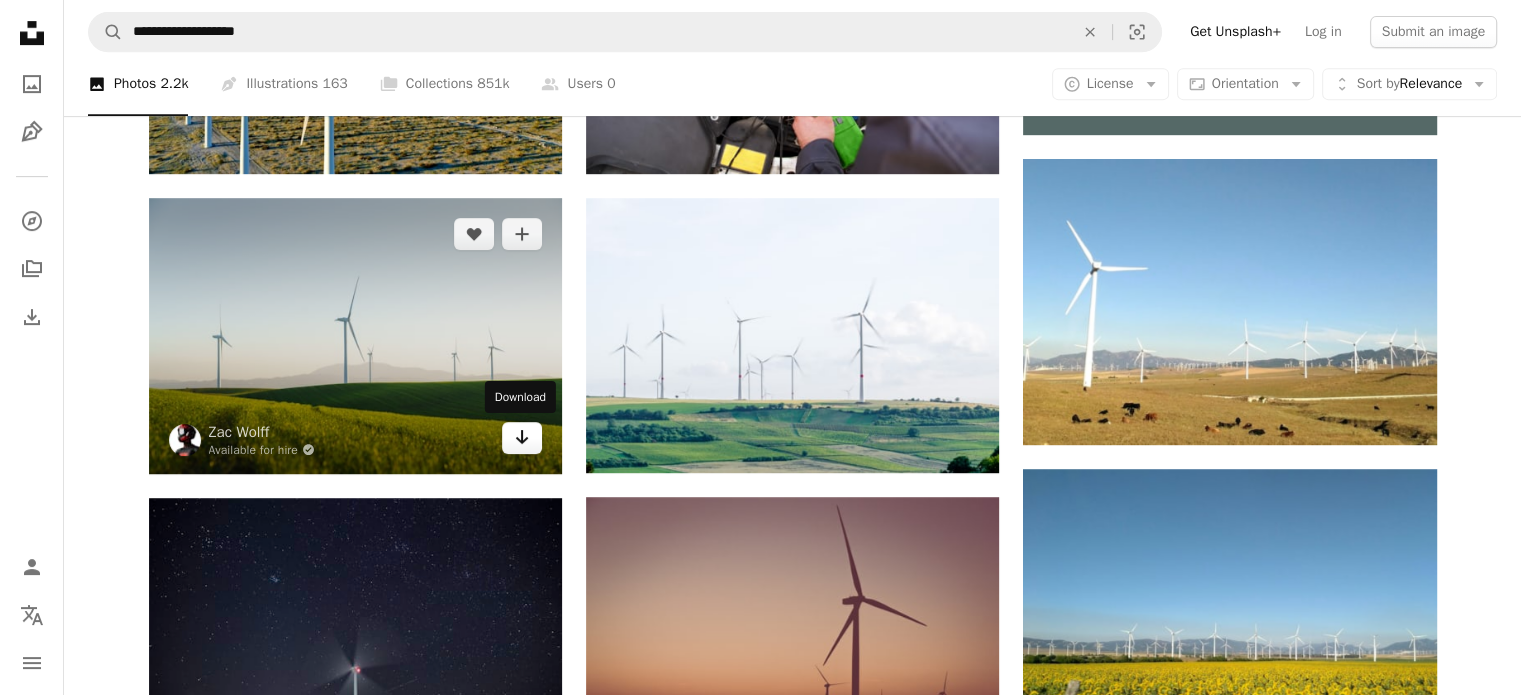 click on "Arrow pointing down" 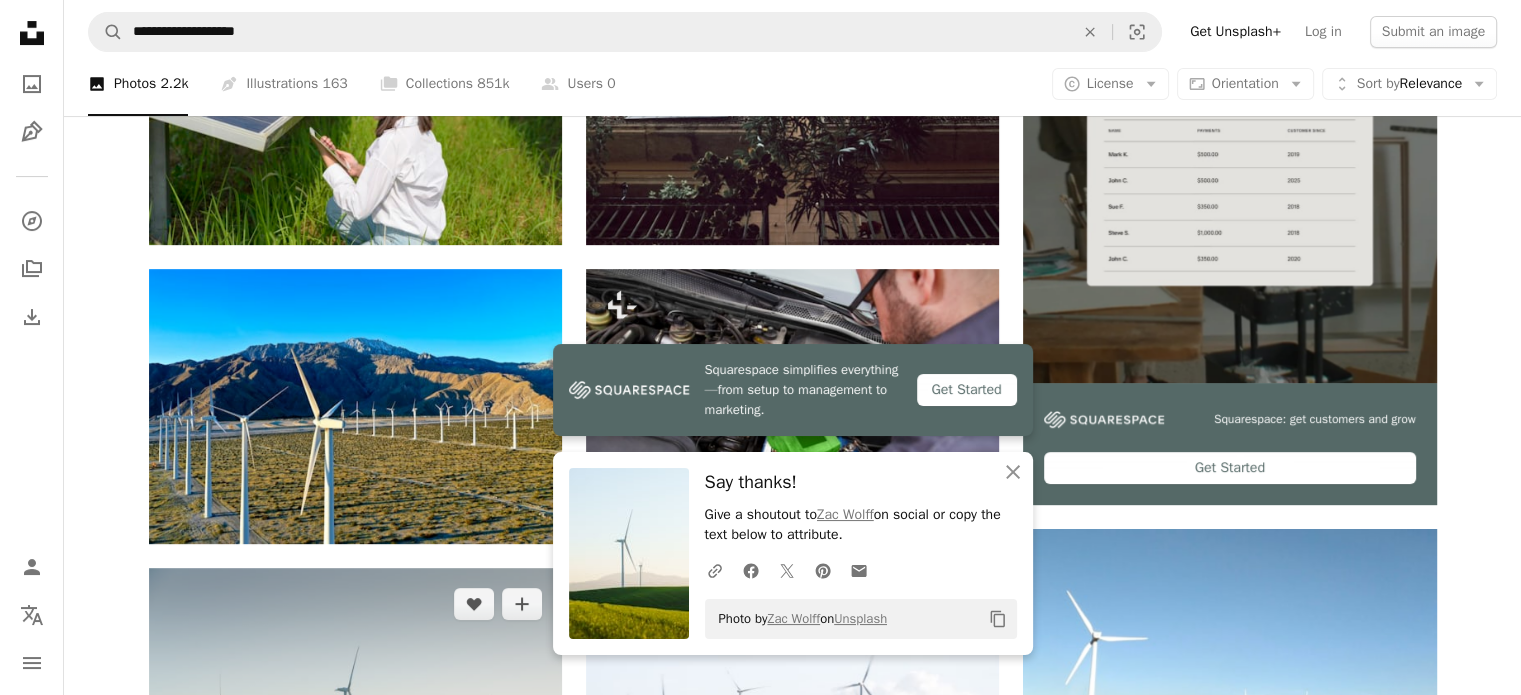 scroll, scrollTop: 500, scrollLeft: 0, axis: vertical 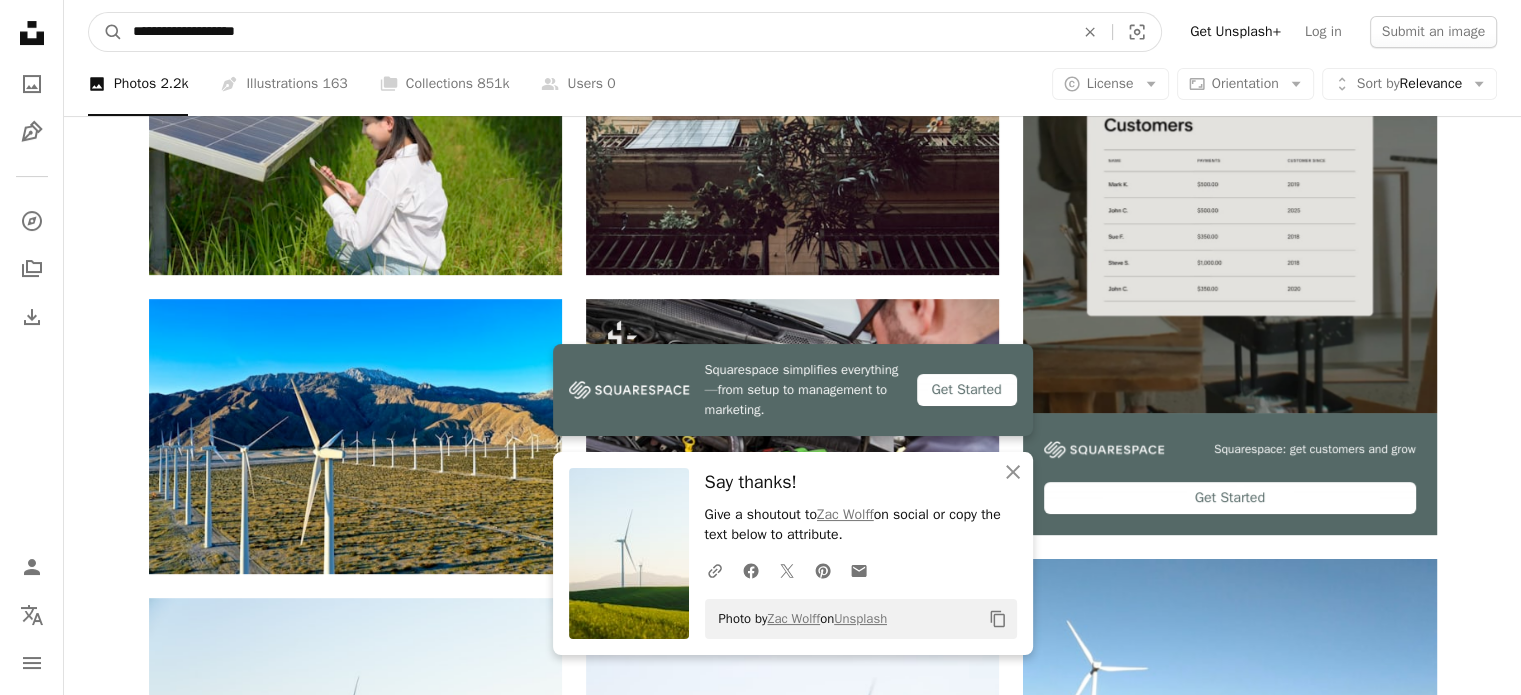 drag, startPoint x: 493, startPoint y: 36, endPoint x: -127, endPoint y: 59, distance: 620.42645 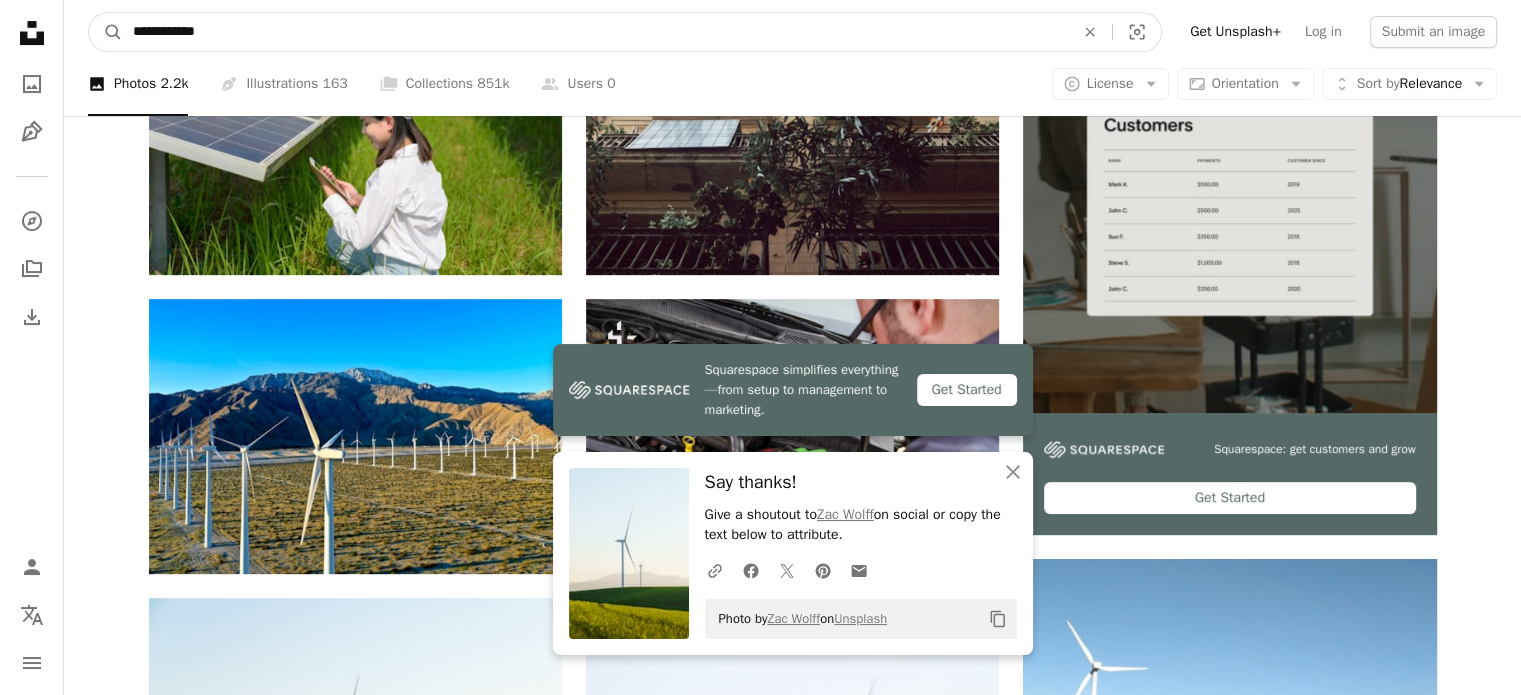 type on "**********" 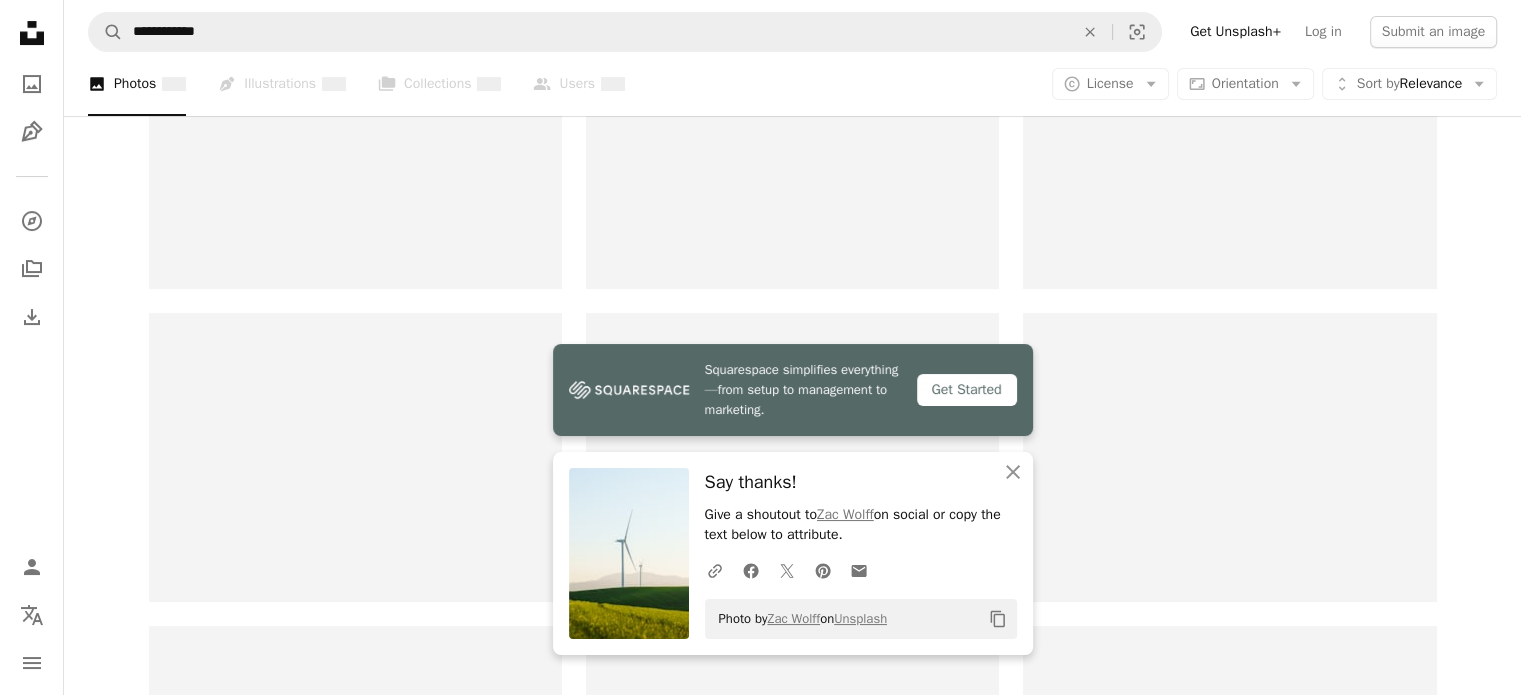 scroll, scrollTop: 0, scrollLeft: 0, axis: both 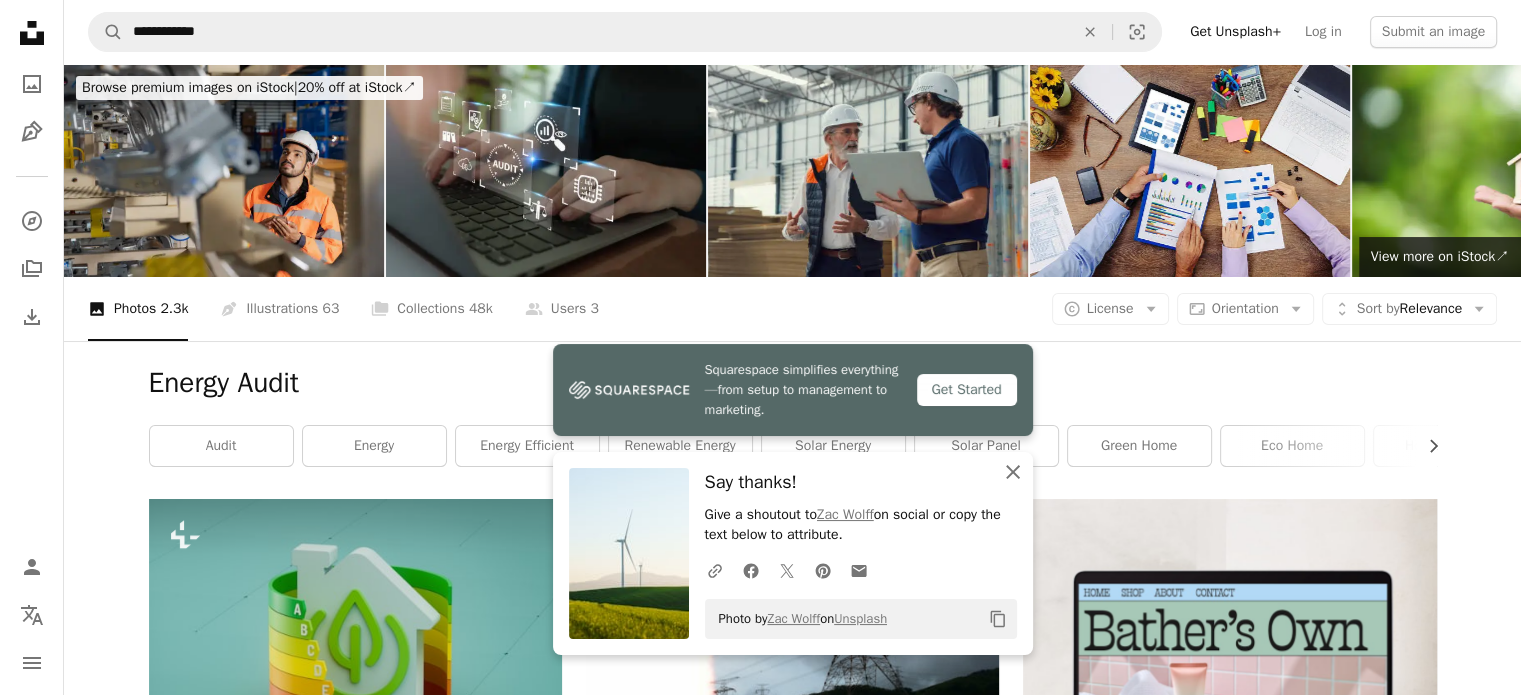 click on "An X shape Close" at bounding box center [1013, 472] 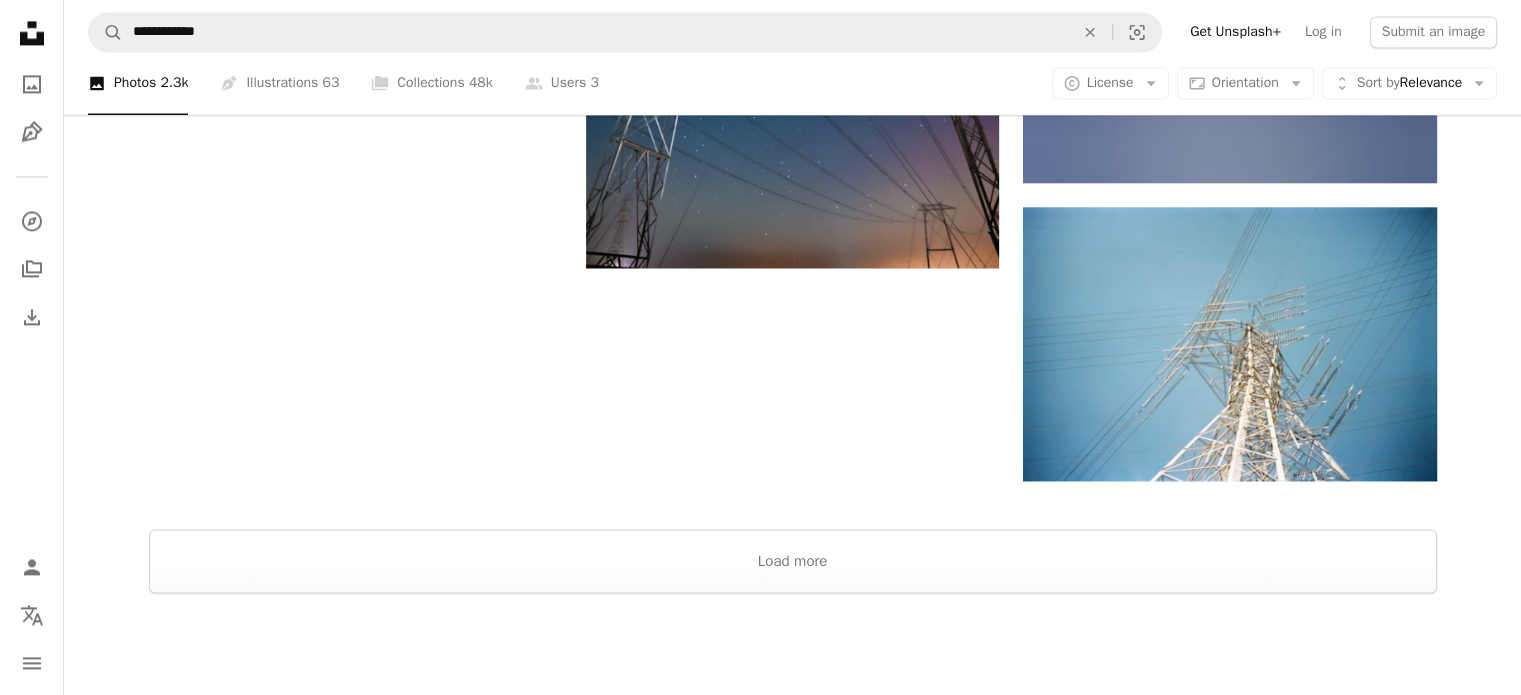 scroll, scrollTop: 3000, scrollLeft: 0, axis: vertical 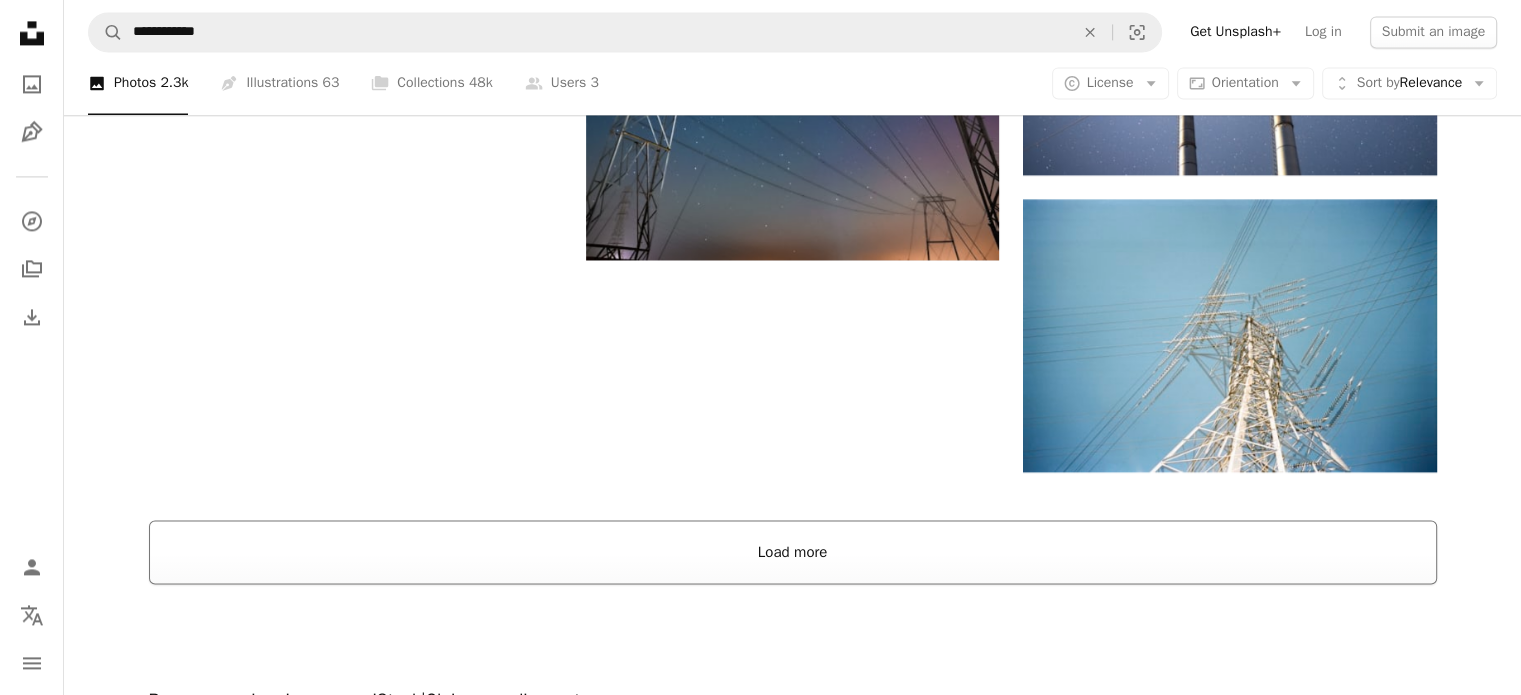 click on "Load more" at bounding box center (793, 552) 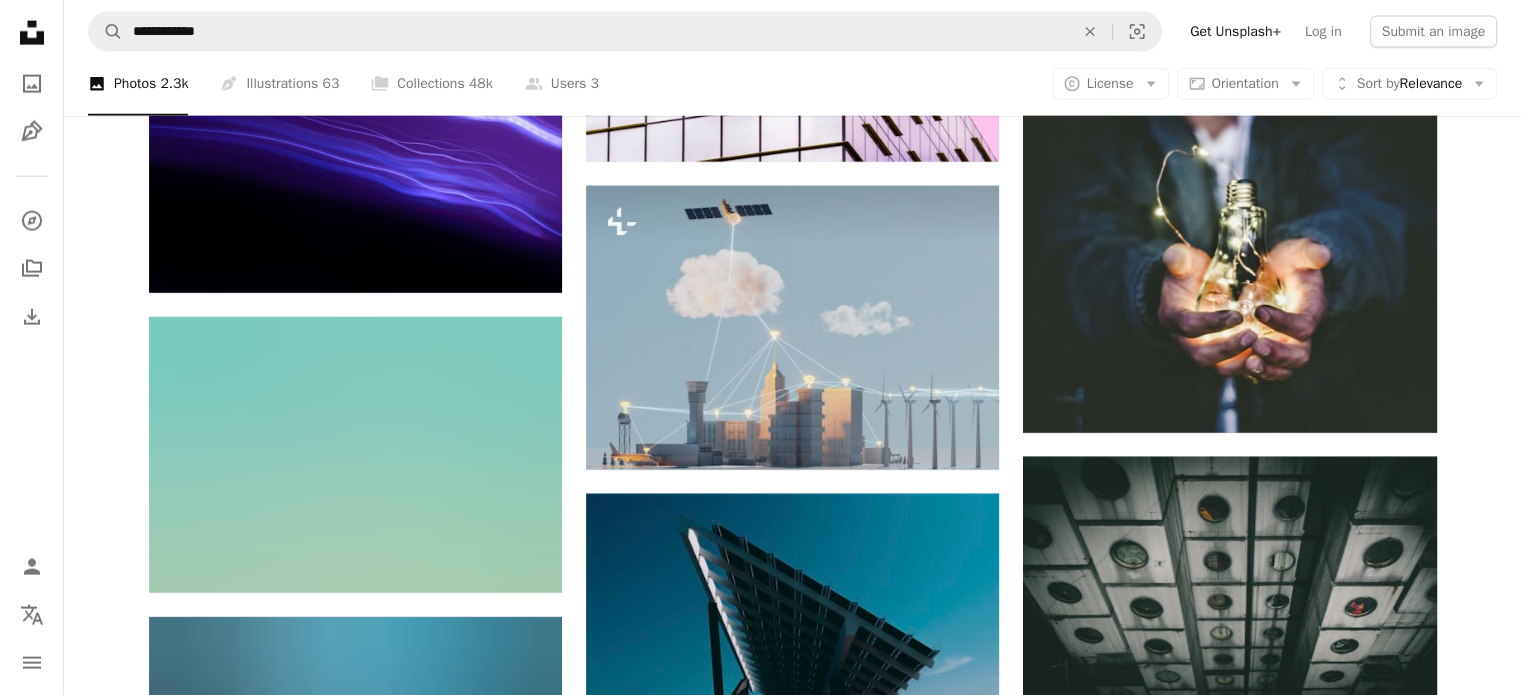 scroll, scrollTop: 12300, scrollLeft: 0, axis: vertical 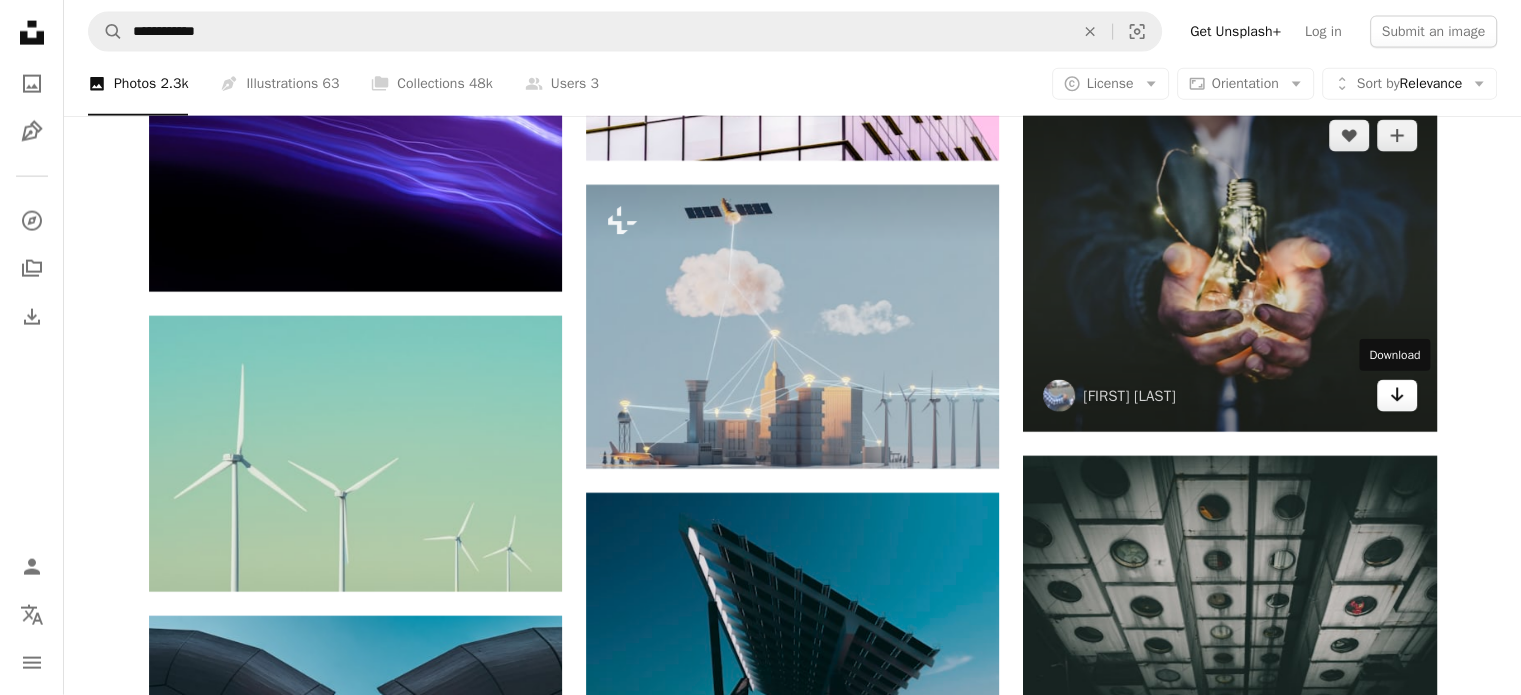 click 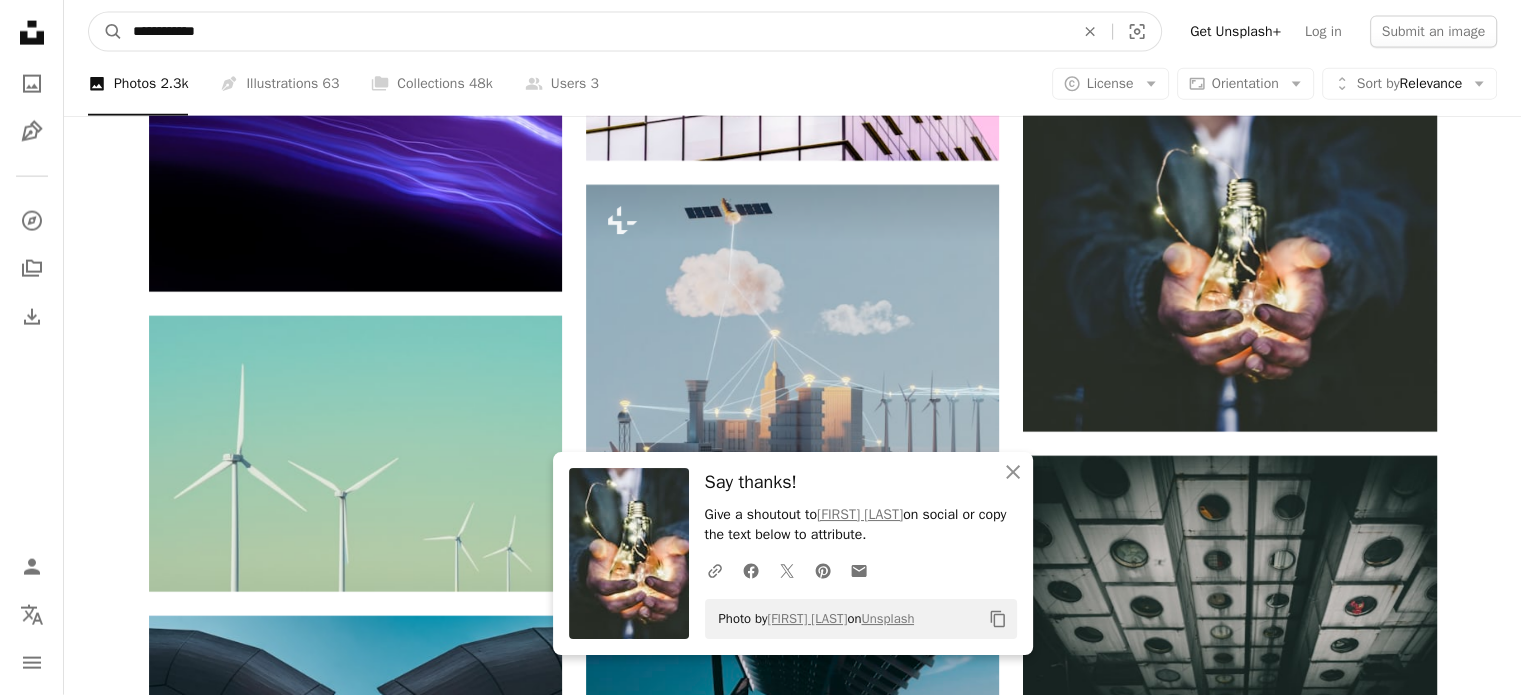 drag, startPoint x: 328, startPoint y: 25, endPoint x: -235, endPoint y: 51, distance: 563.60004 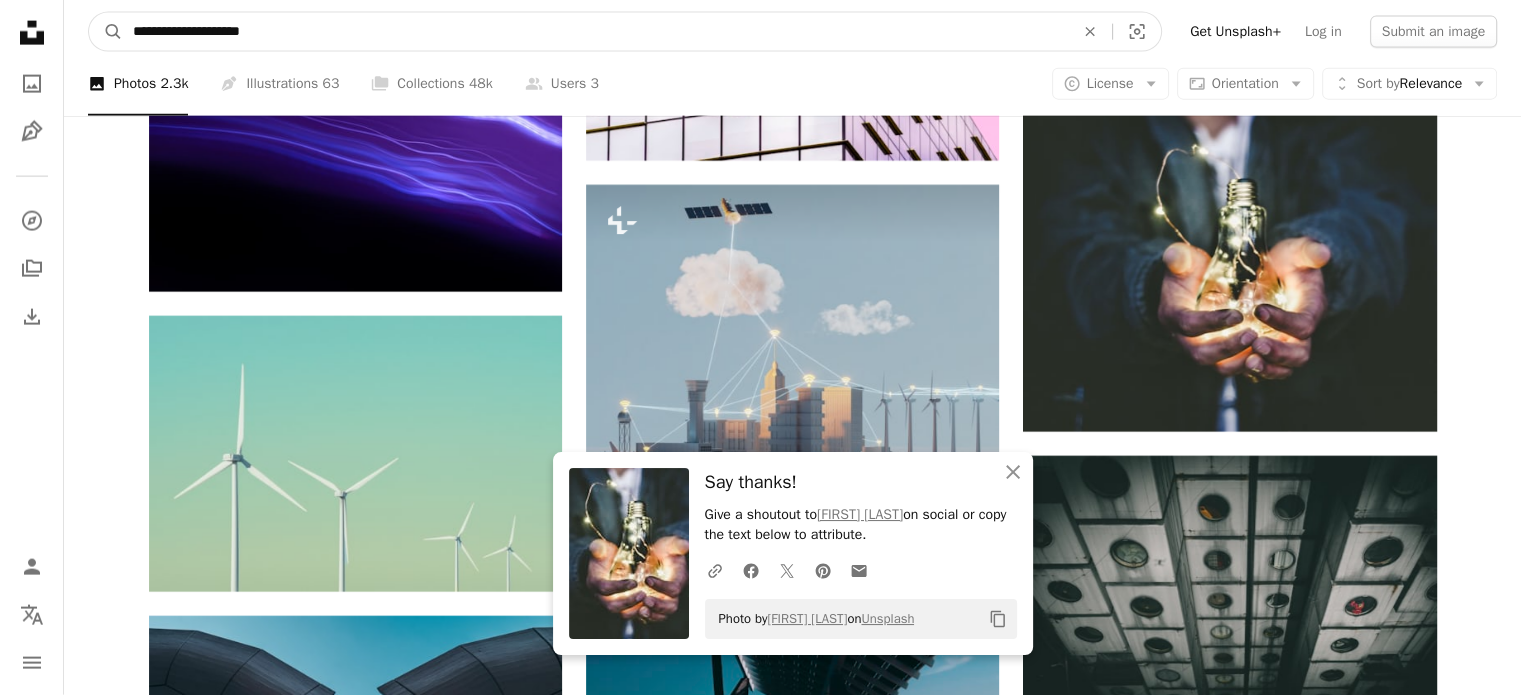 type on "**********" 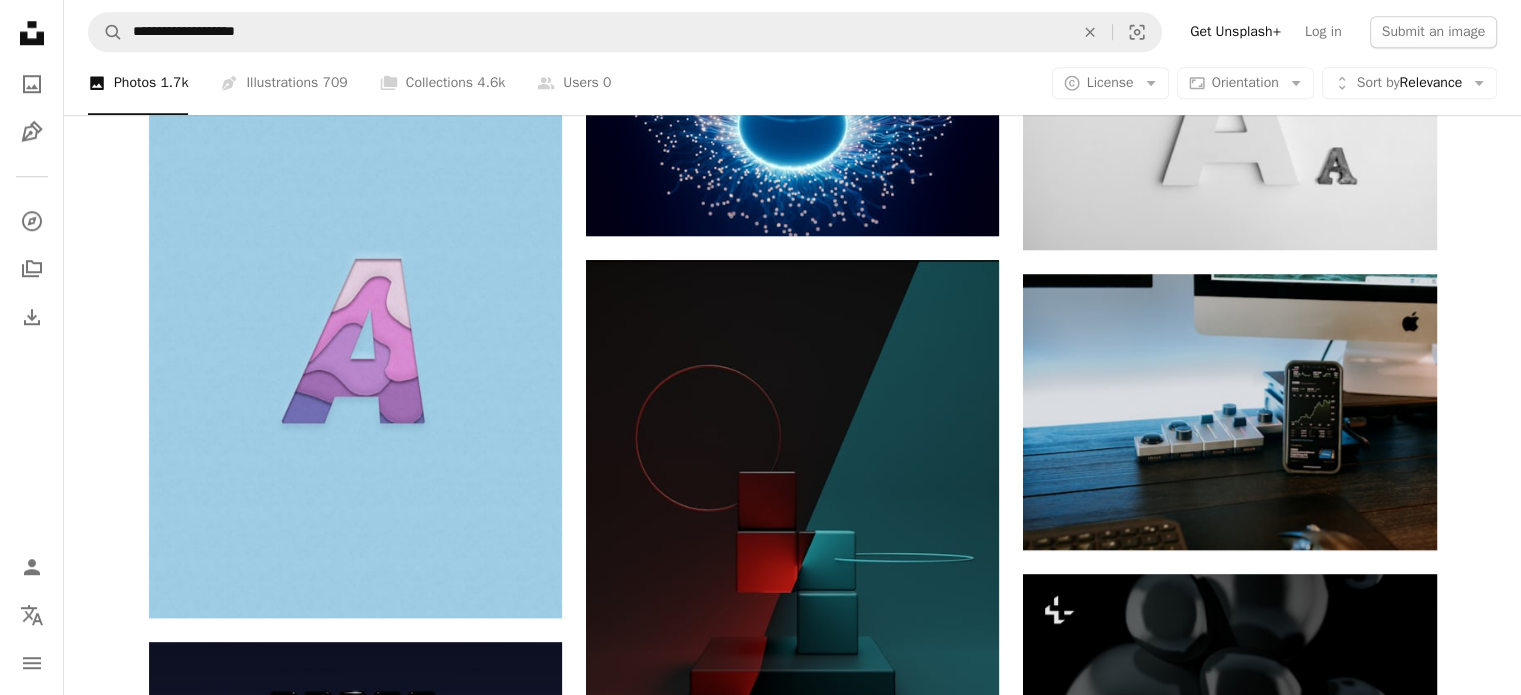 scroll, scrollTop: 1900, scrollLeft: 0, axis: vertical 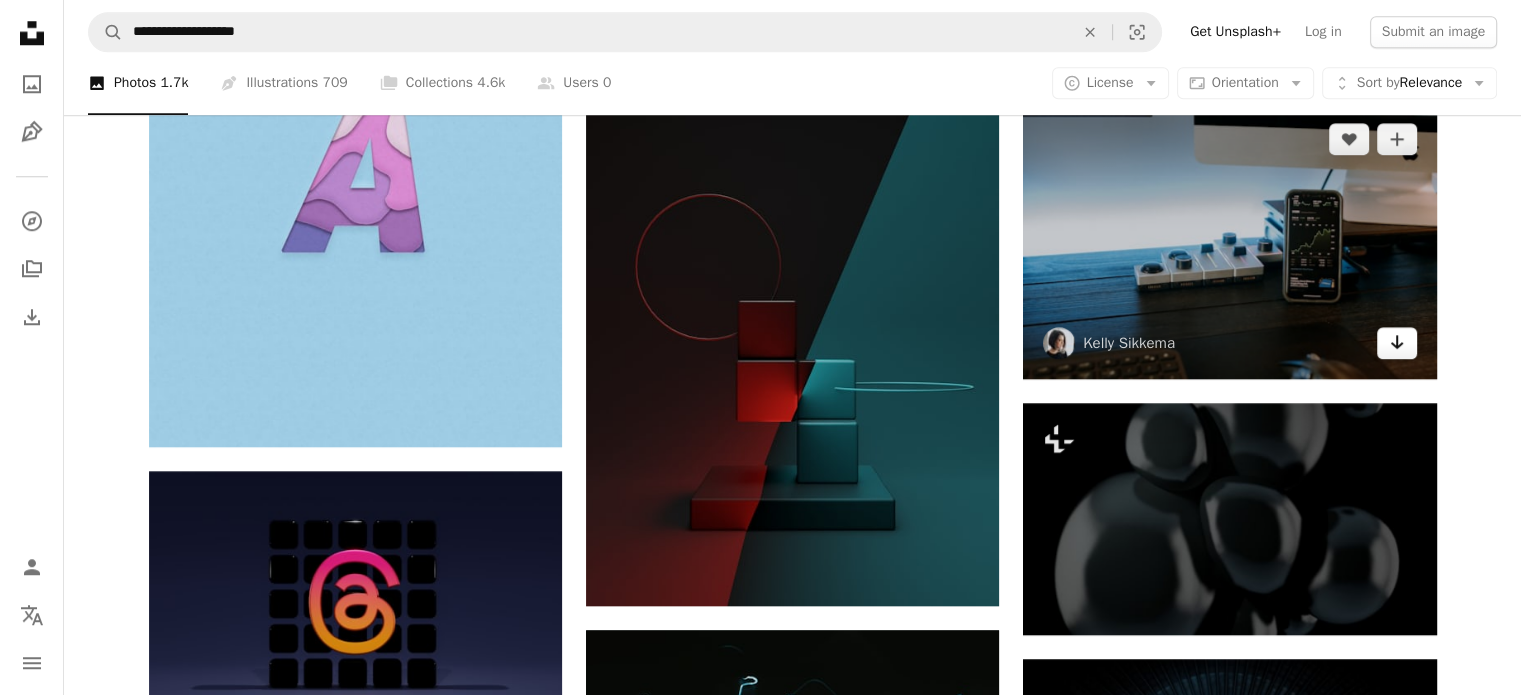 click on "Arrow pointing down" 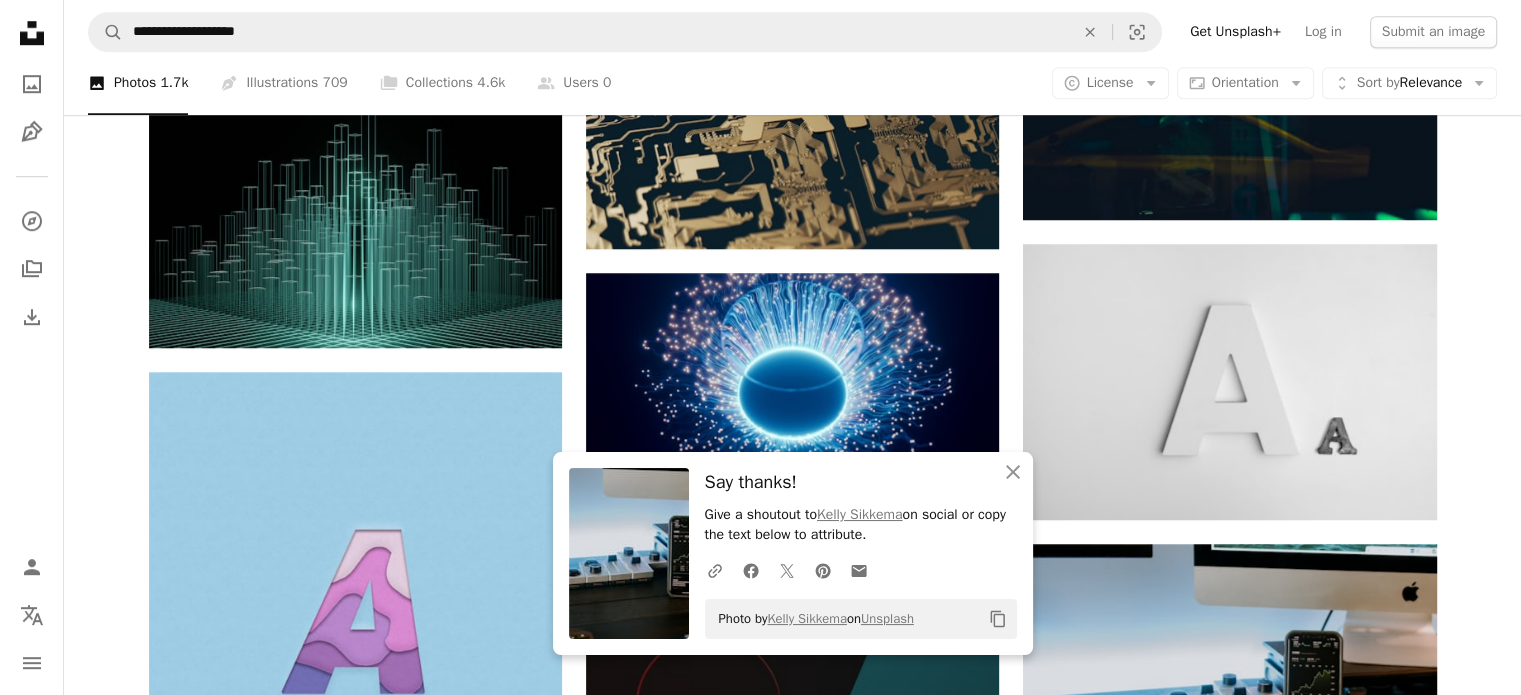 scroll, scrollTop: 1400, scrollLeft: 0, axis: vertical 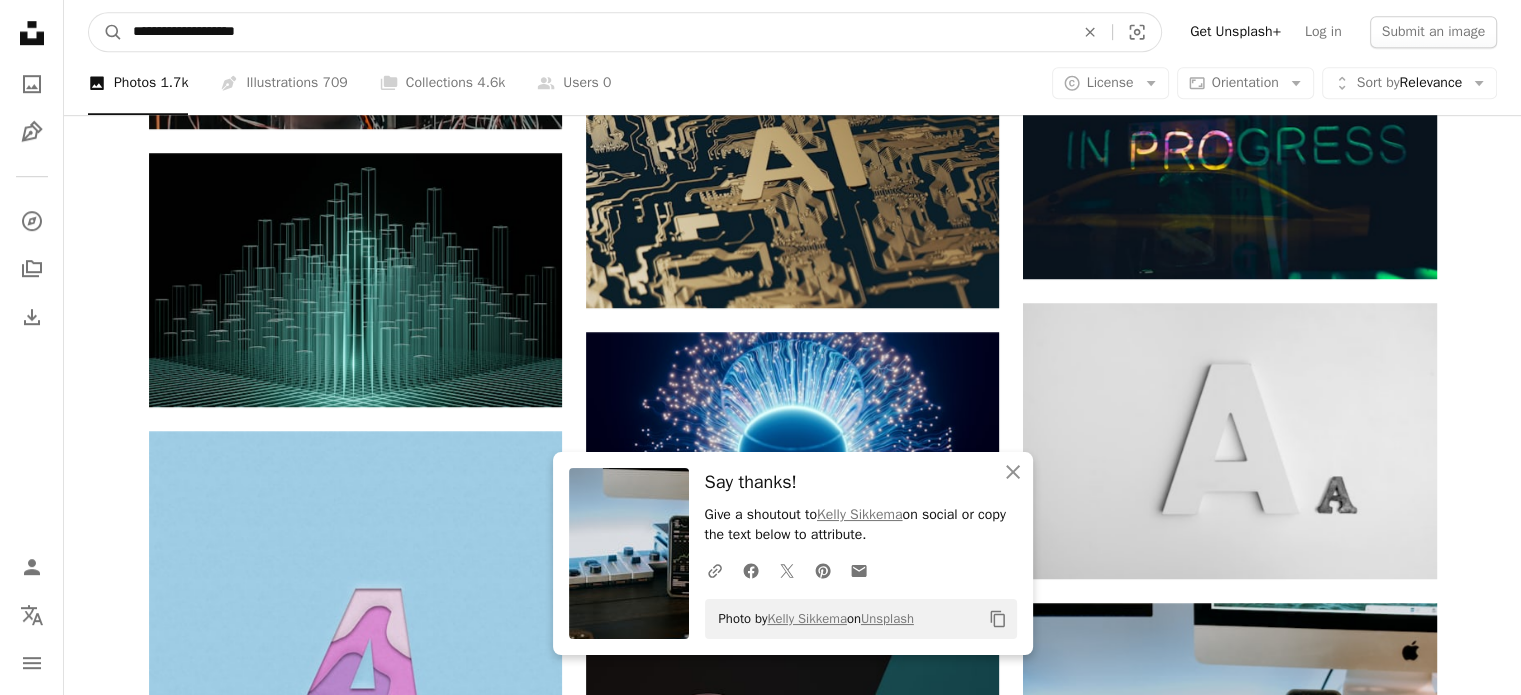 drag, startPoint x: 312, startPoint y: 26, endPoint x: -291, endPoint y: 27, distance: 603.00085 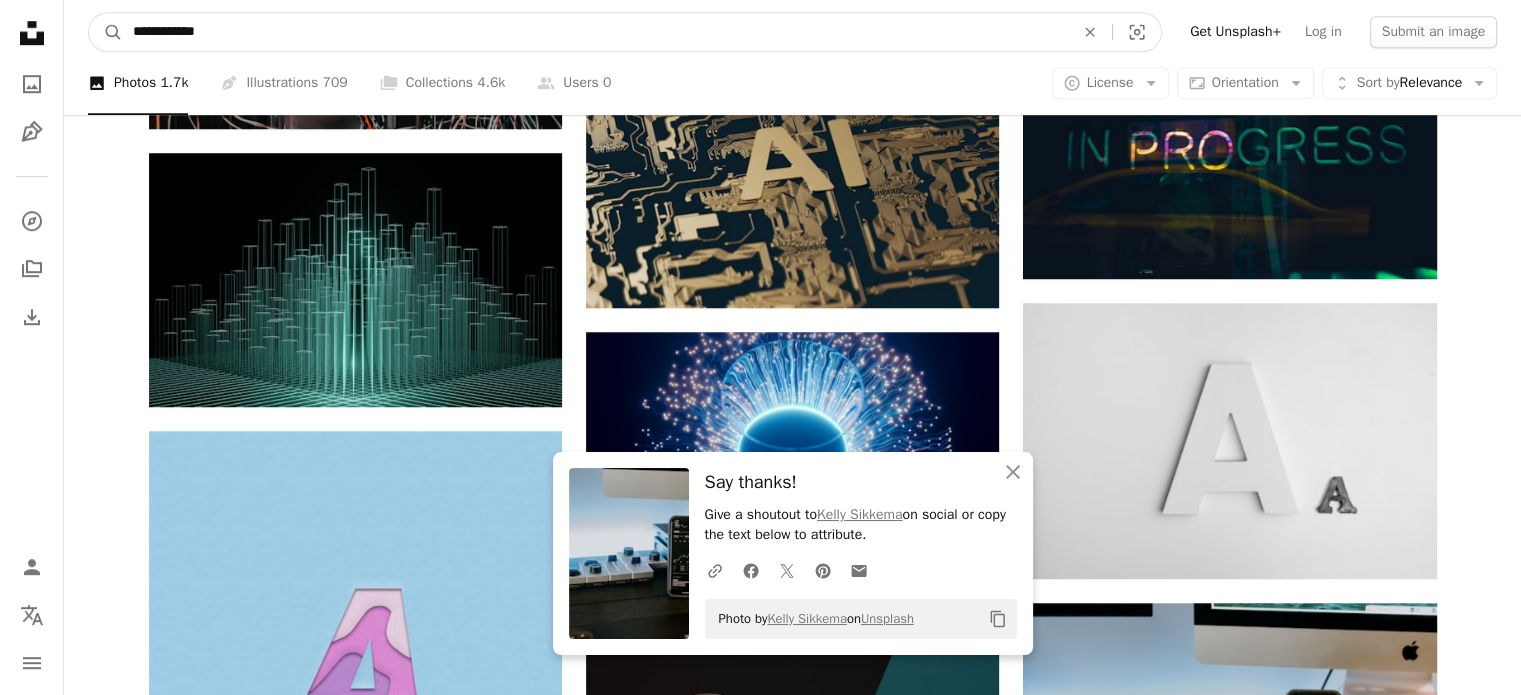 type on "**********" 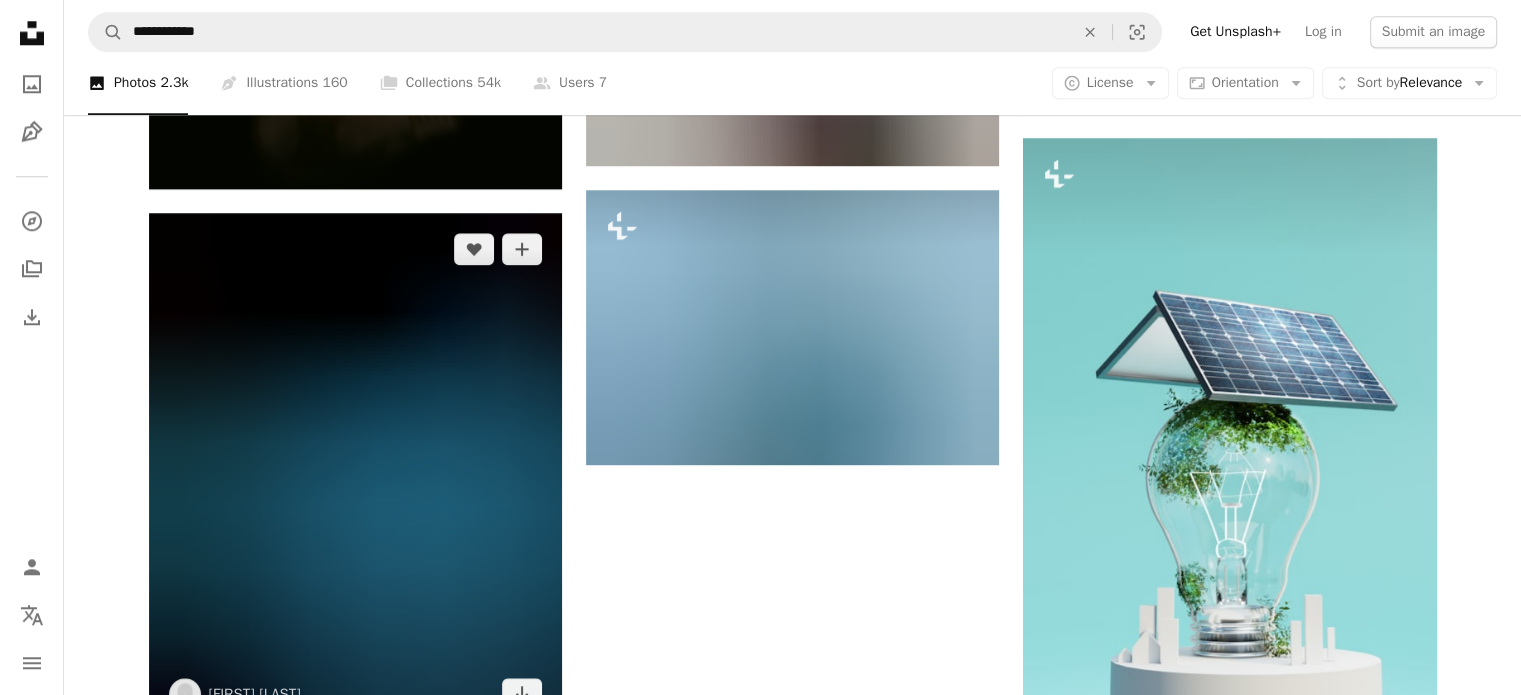 scroll, scrollTop: 2300, scrollLeft: 0, axis: vertical 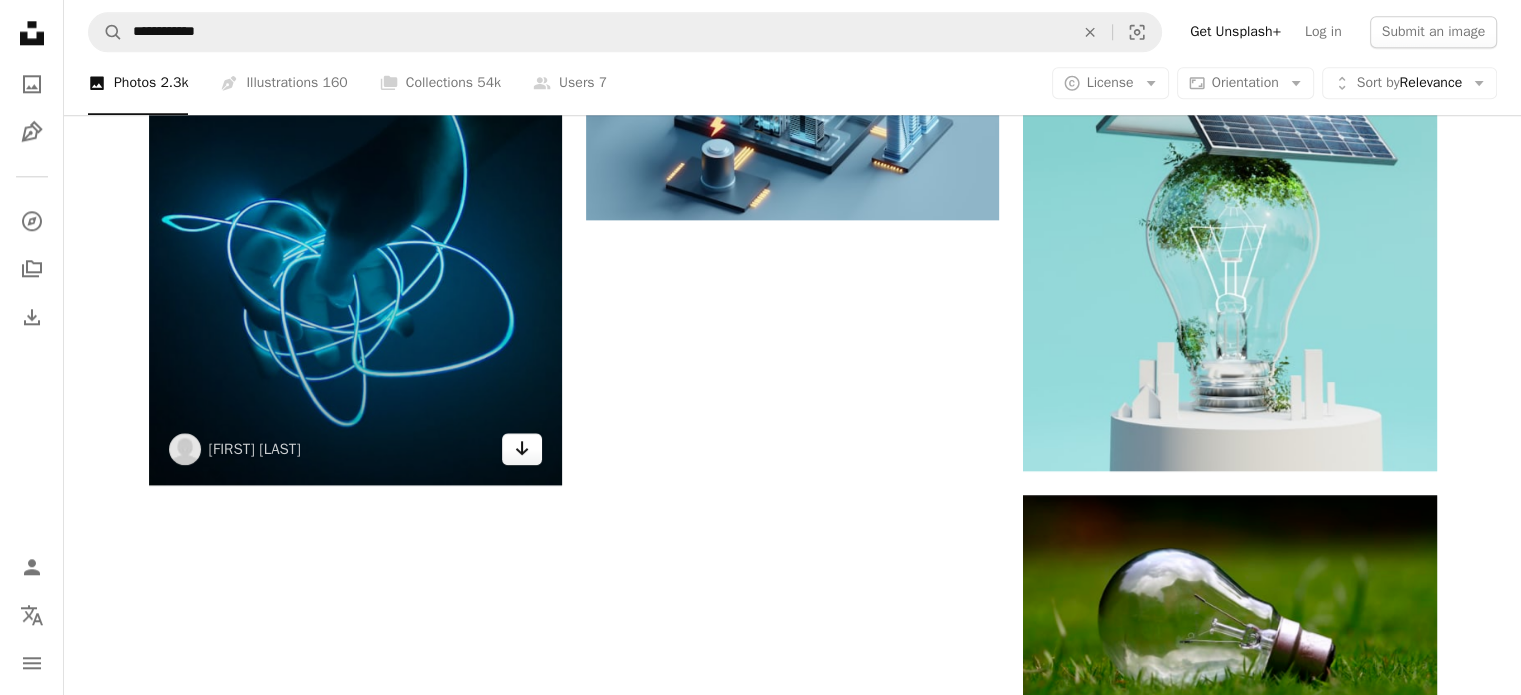 click 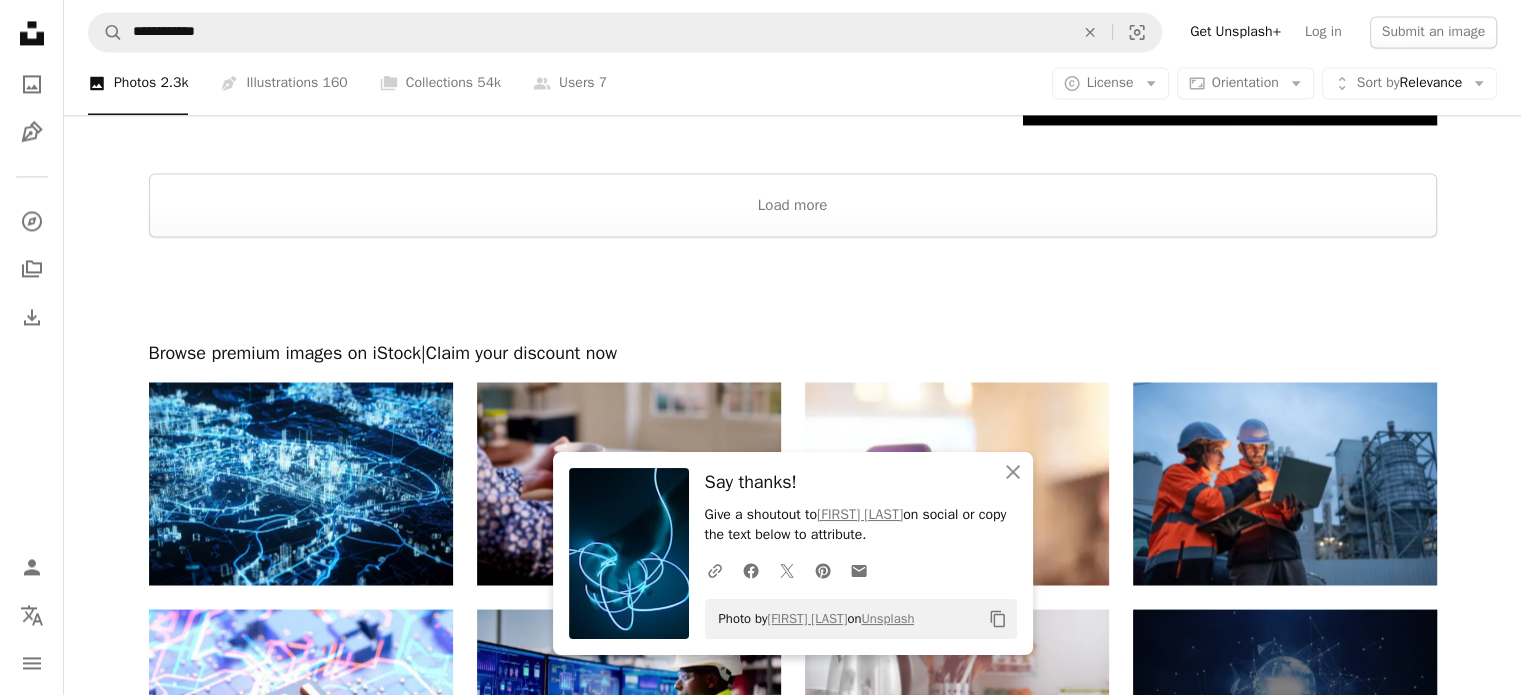 scroll, scrollTop: 3547, scrollLeft: 0, axis: vertical 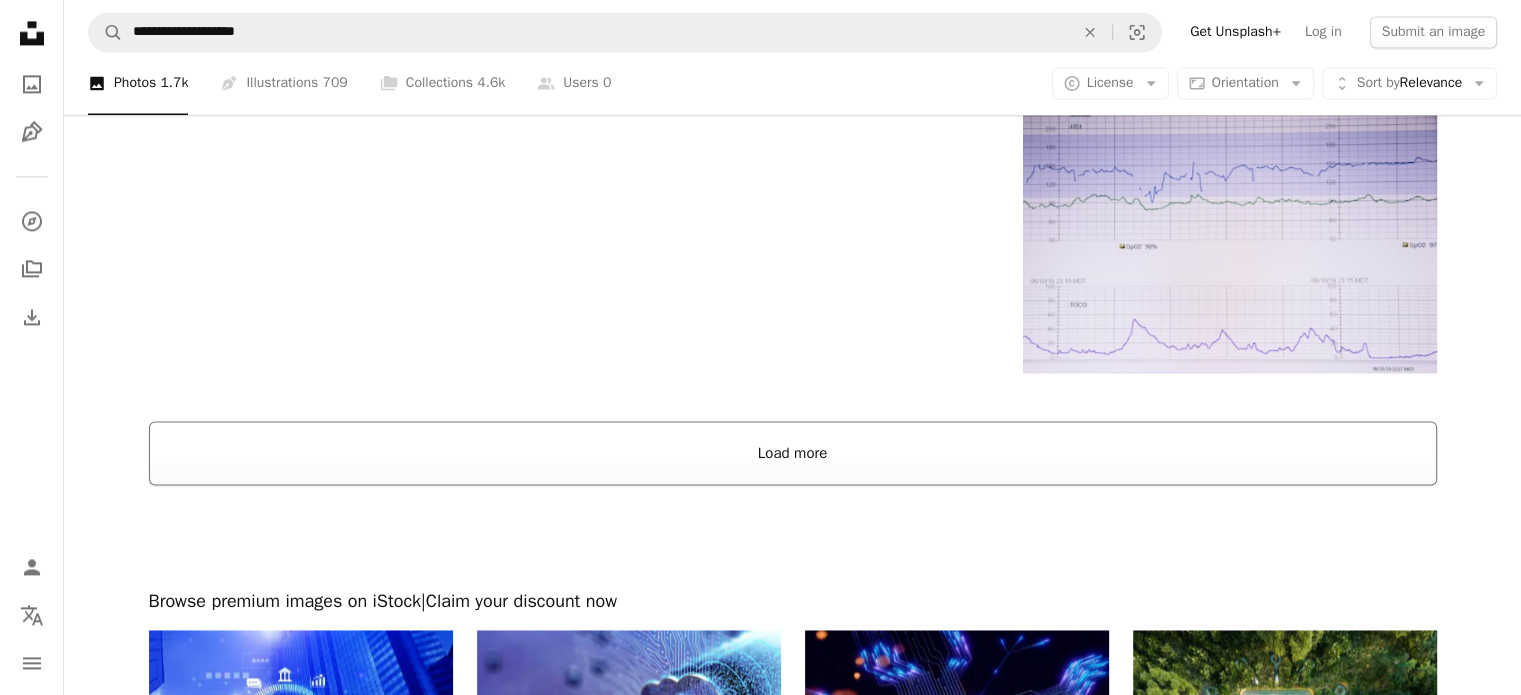 click on "Load more" at bounding box center [793, 453] 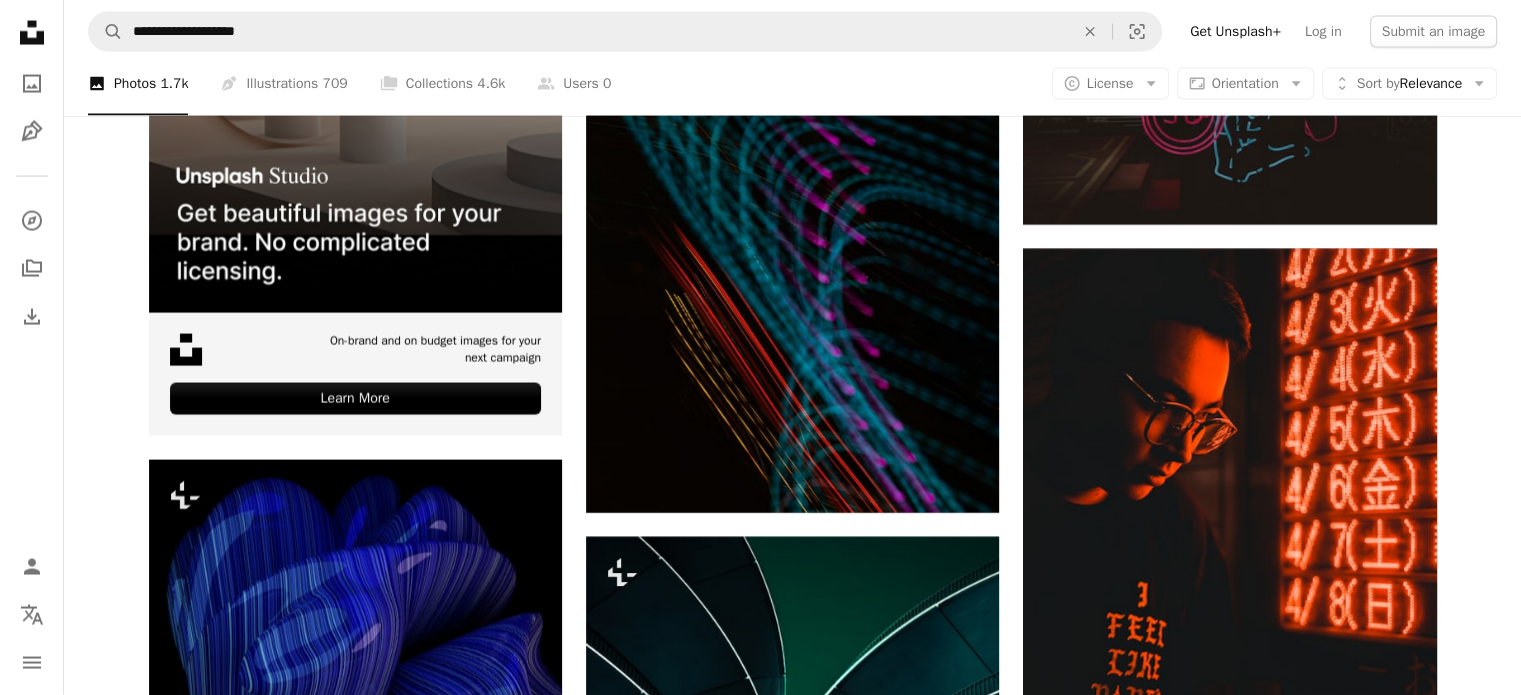 scroll, scrollTop: 4200, scrollLeft: 0, axis: vertical 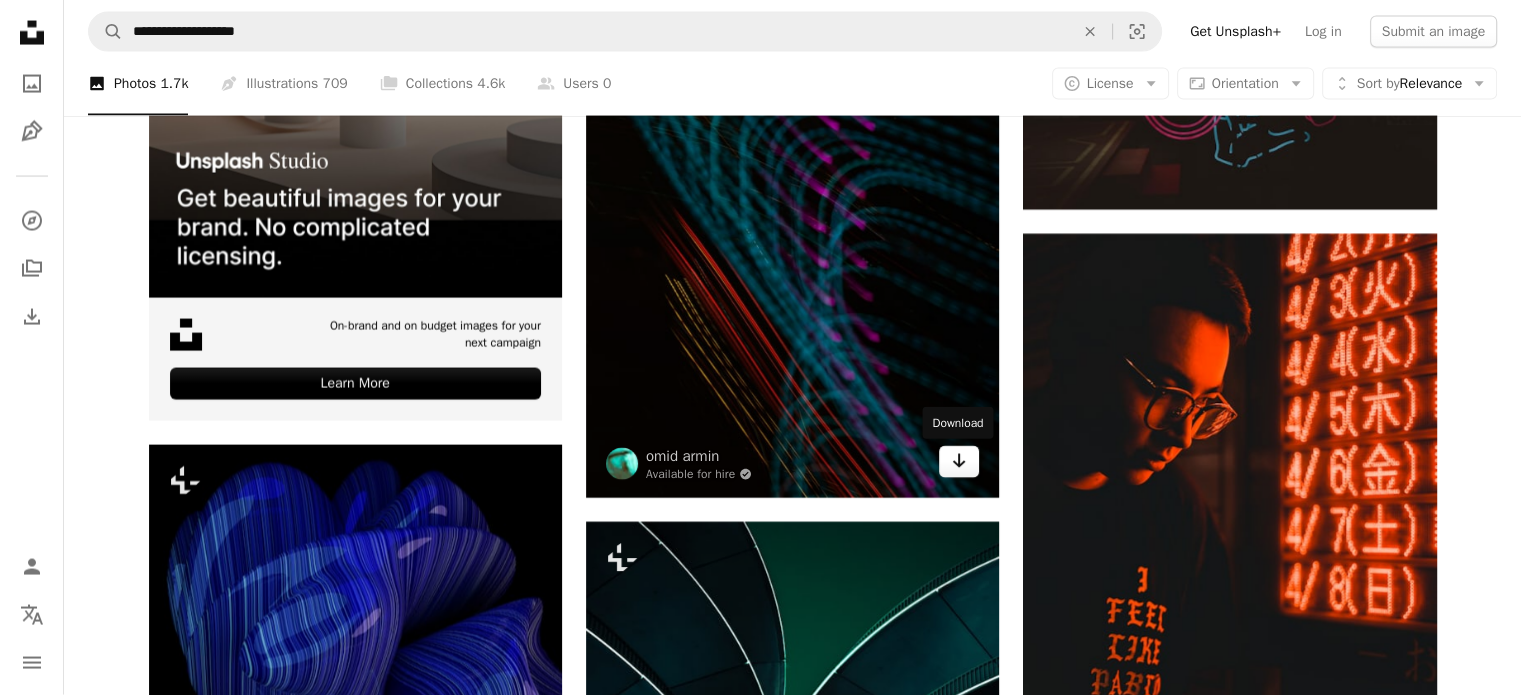 click on "Arrow pointing down" 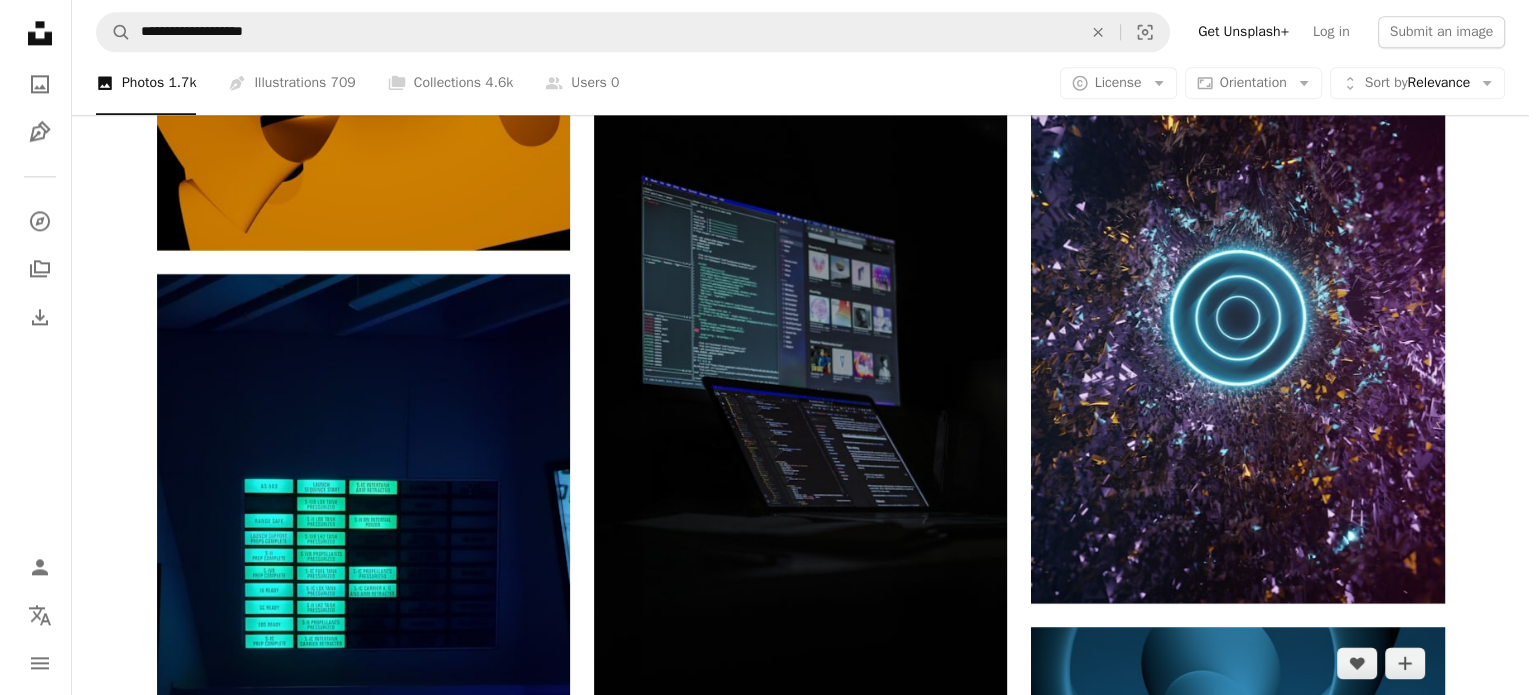 scroll, scrollTop: 10400, scrollLeft: 0, axis: vertical 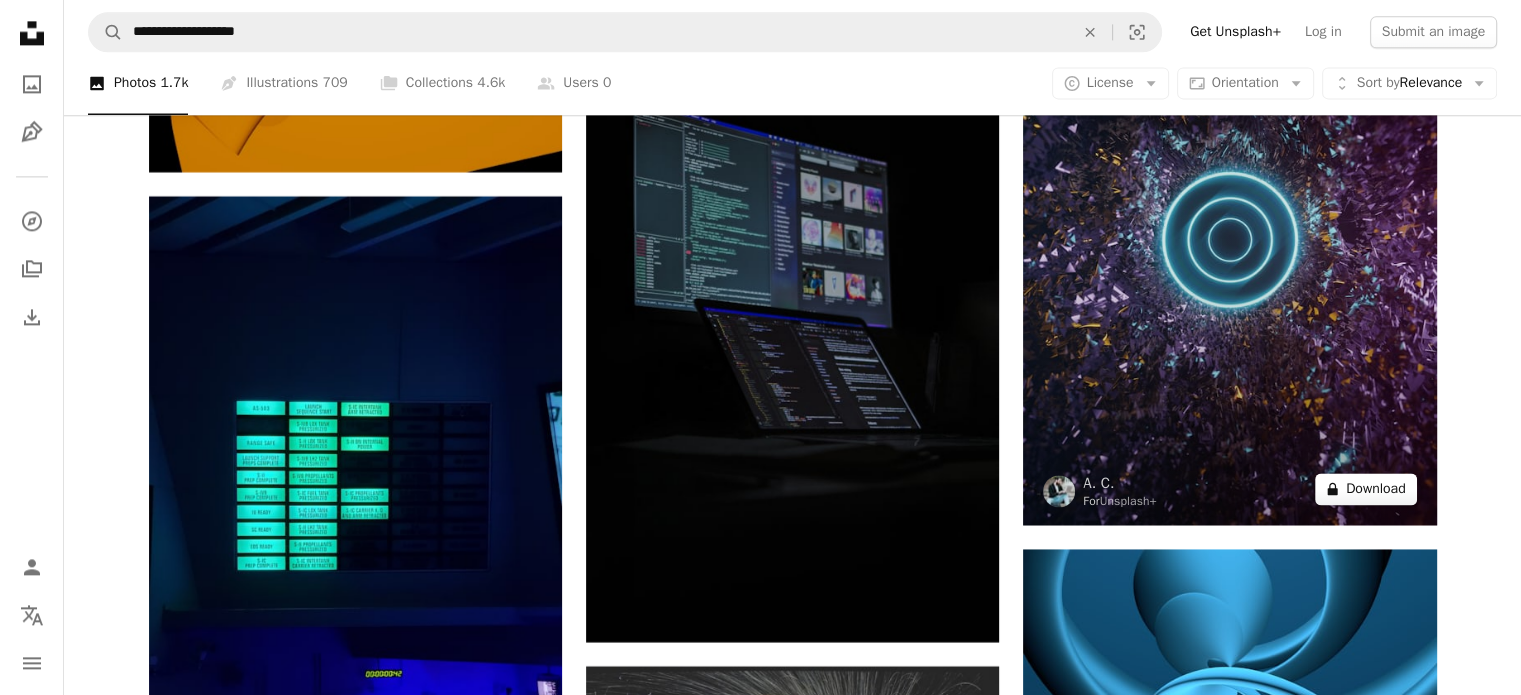click on "A lock   Download" at bounding box center (1366, 489) 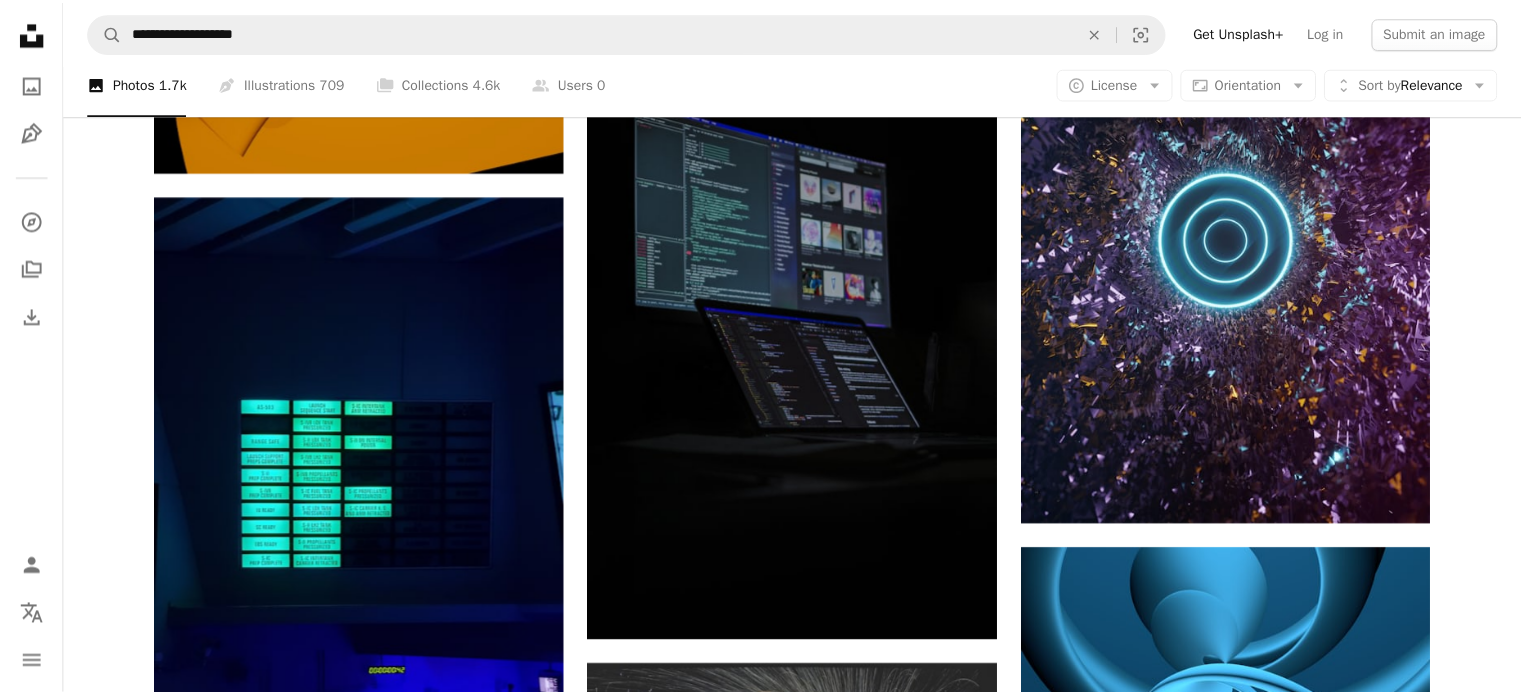 scroll, scrollTop: 118, scrollLeft: 0, axis: vertical 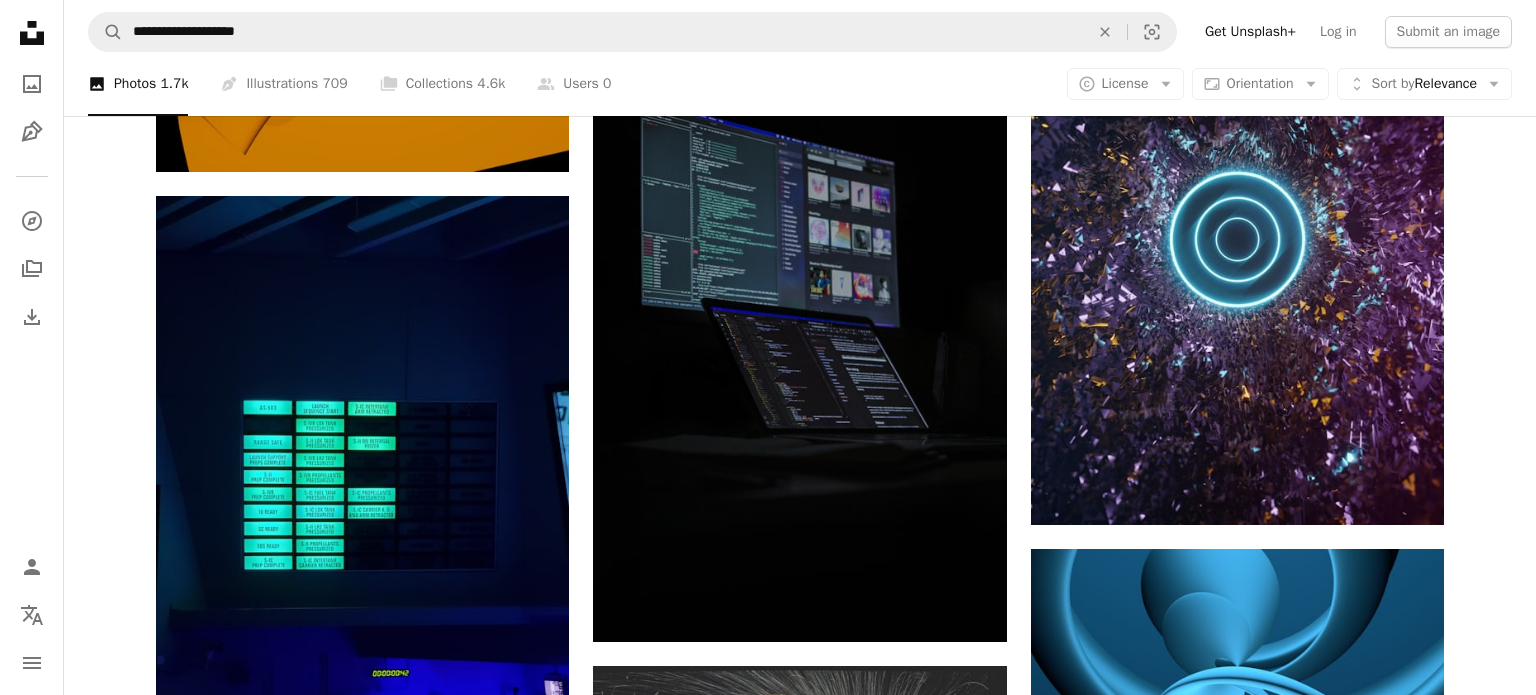 click on "An X shape" at bounding box center [20, 20] 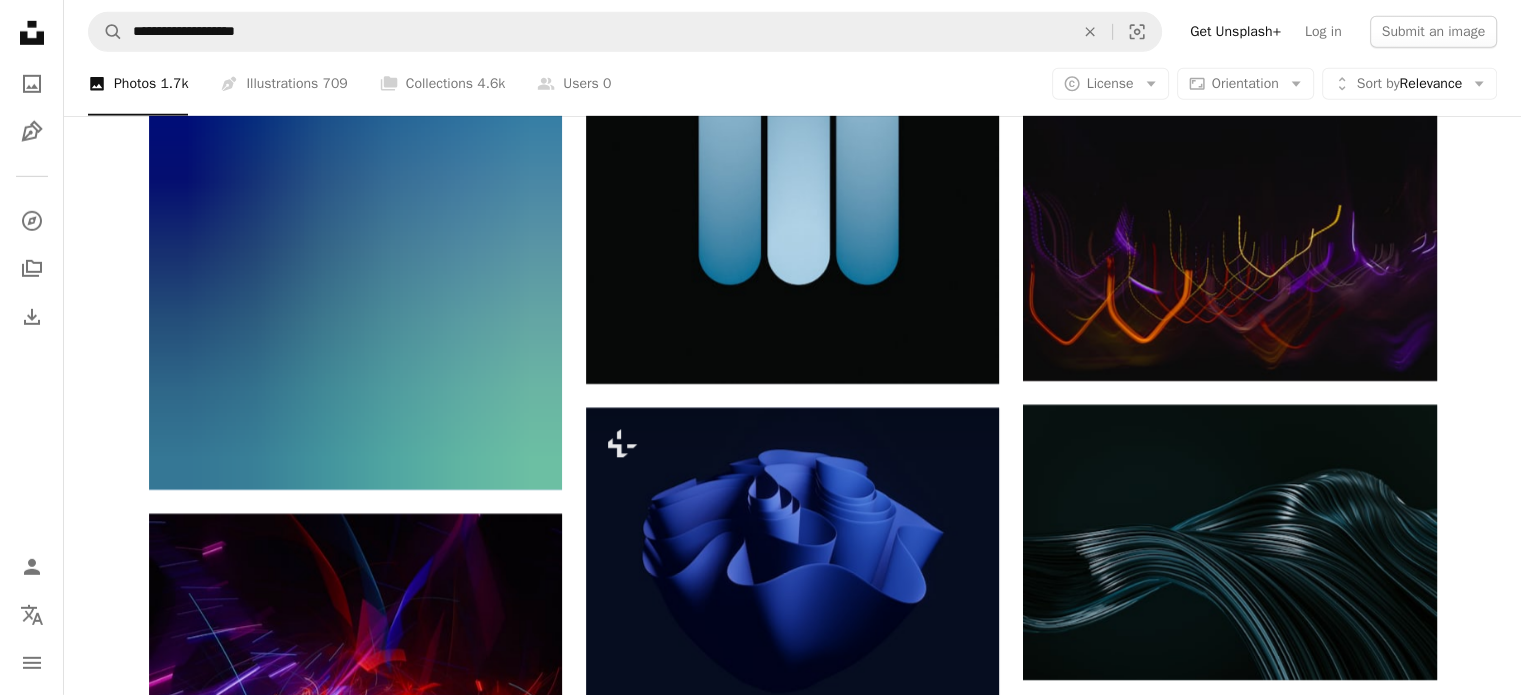 scroll, scrollTop: 14100, scrollLeft: 0, axis: vertical 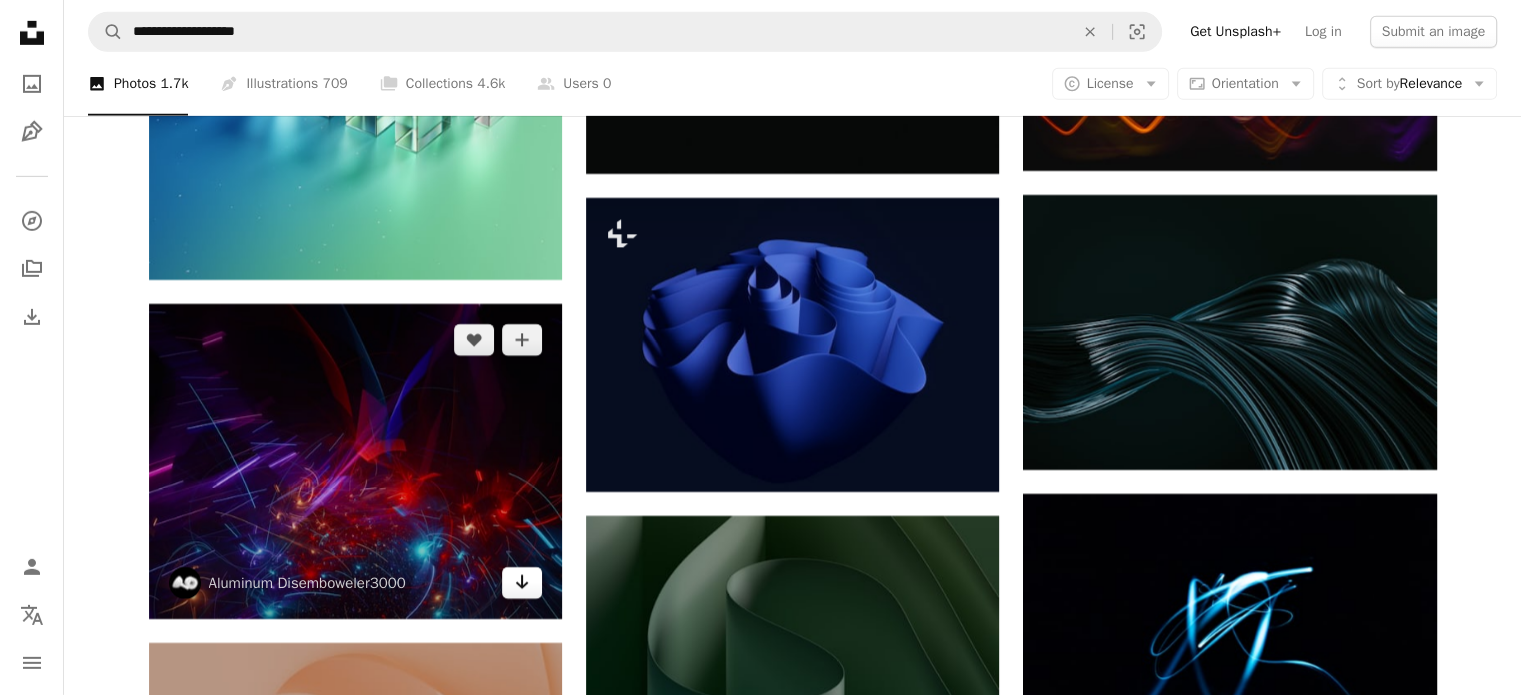 click on "Arrow pointing down" 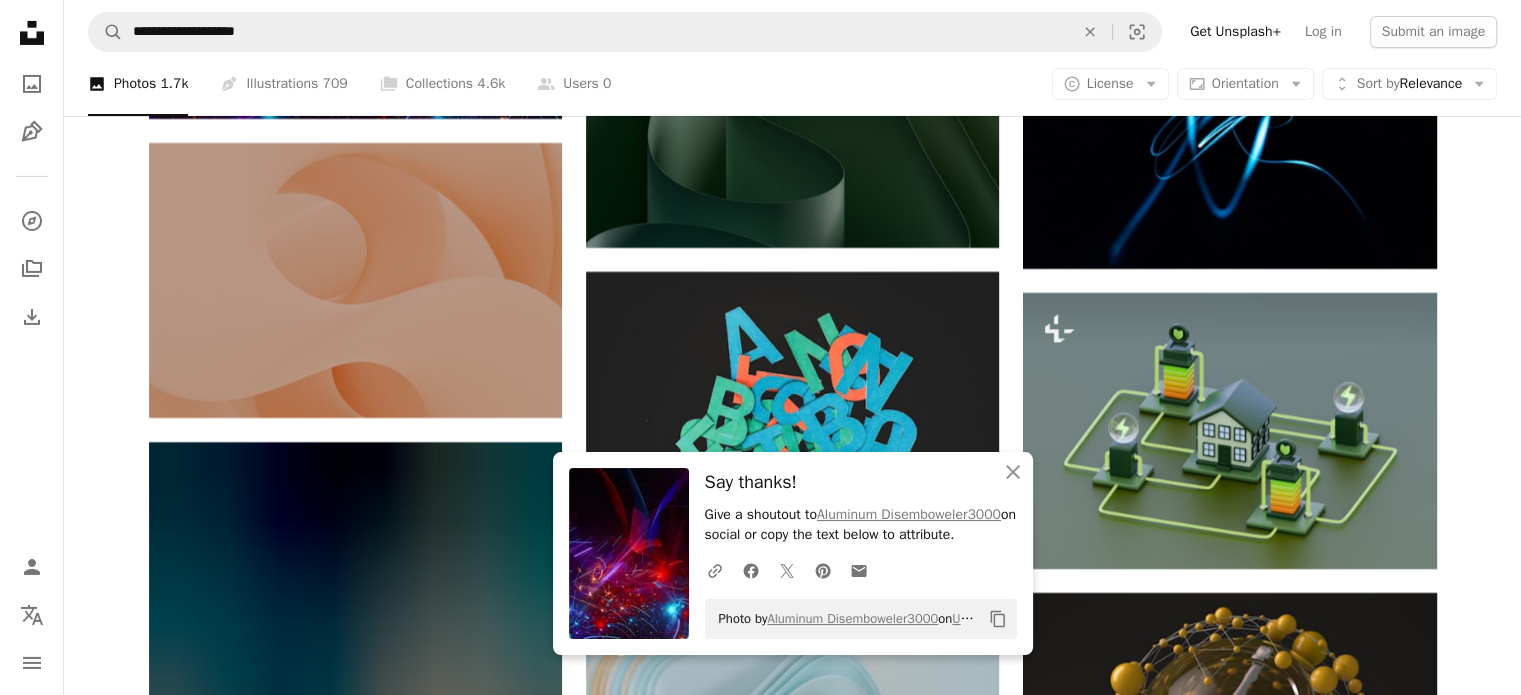scroll, scrollTop: 14500, scrollLeft: 0, axis: vertical 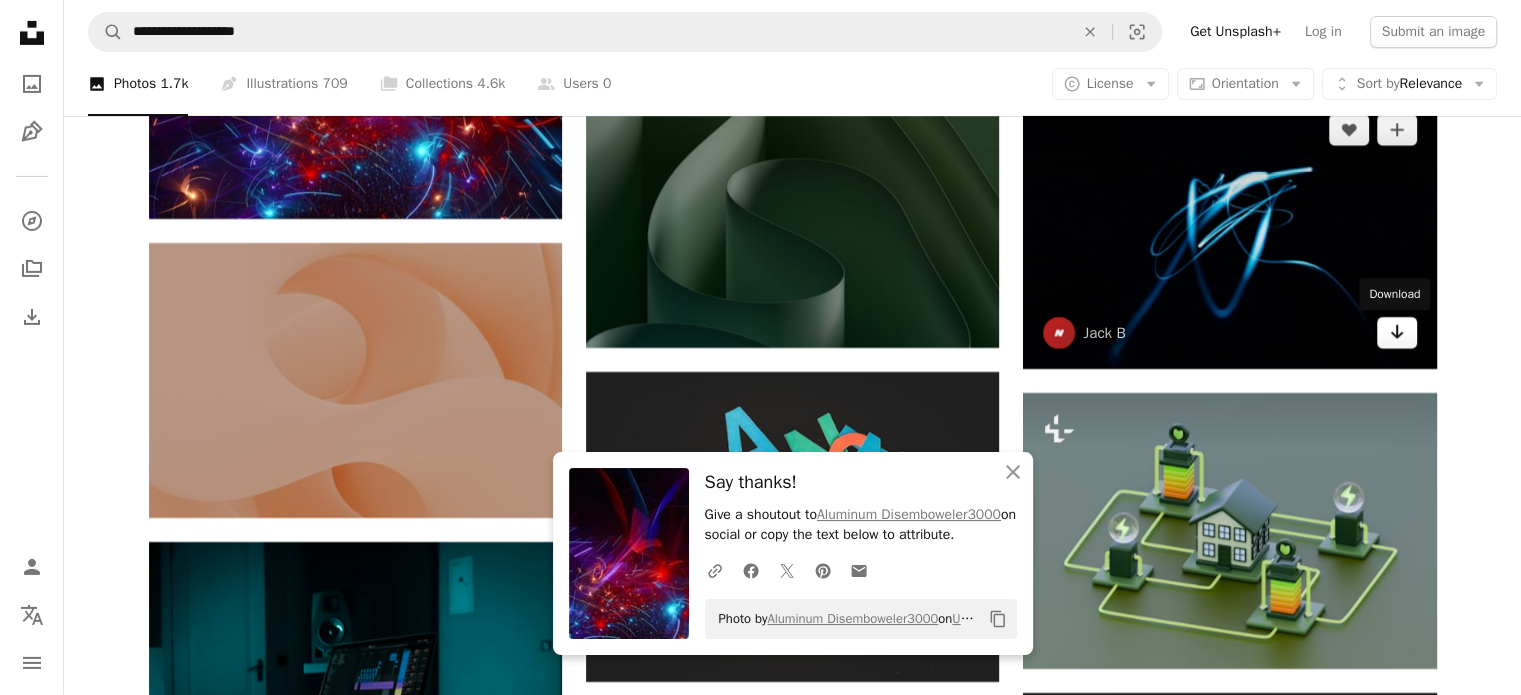 click on "Arrow pointing down" 